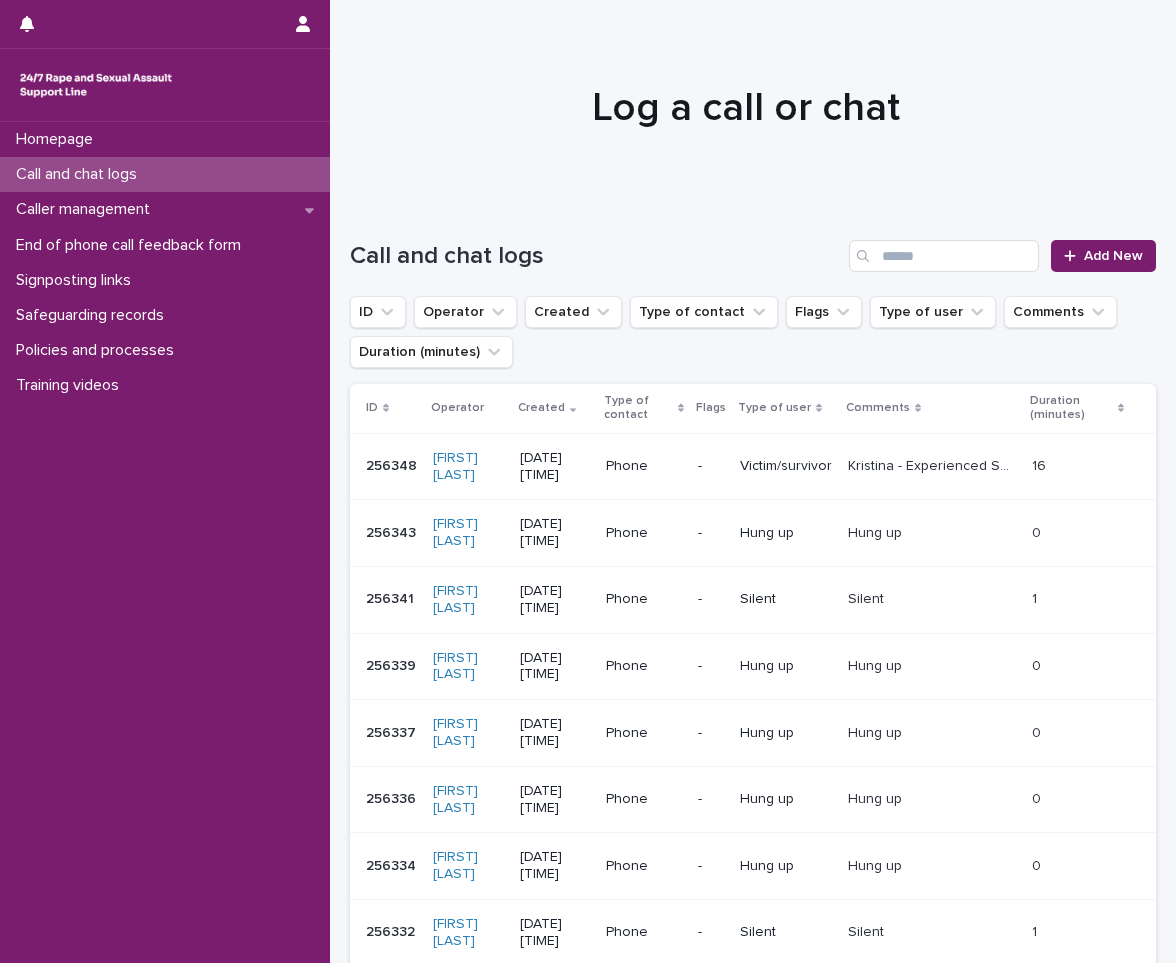 scroll, scrollTop: 0, scrollLeft: 0, axis: both 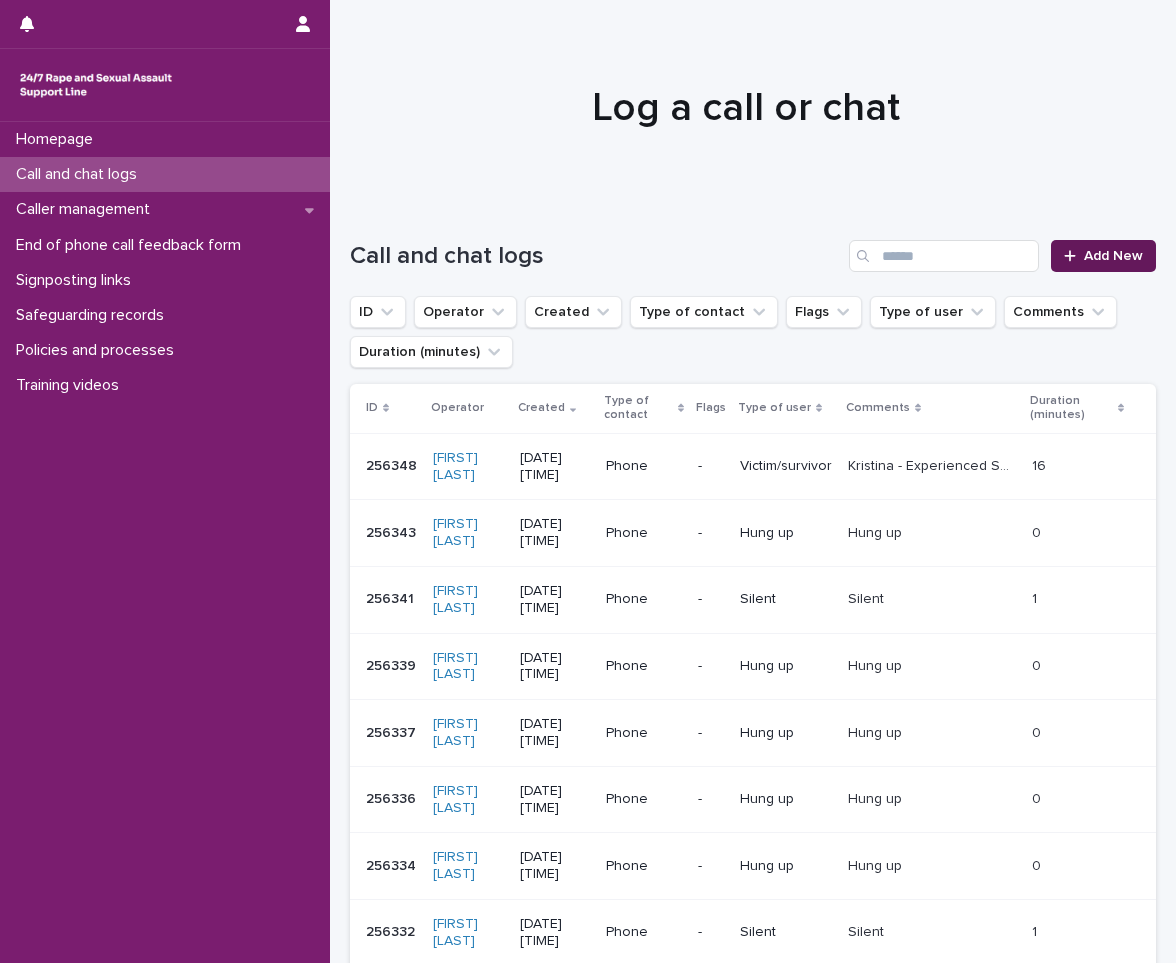 click on "Add New" at bounding box center [1113, 256] 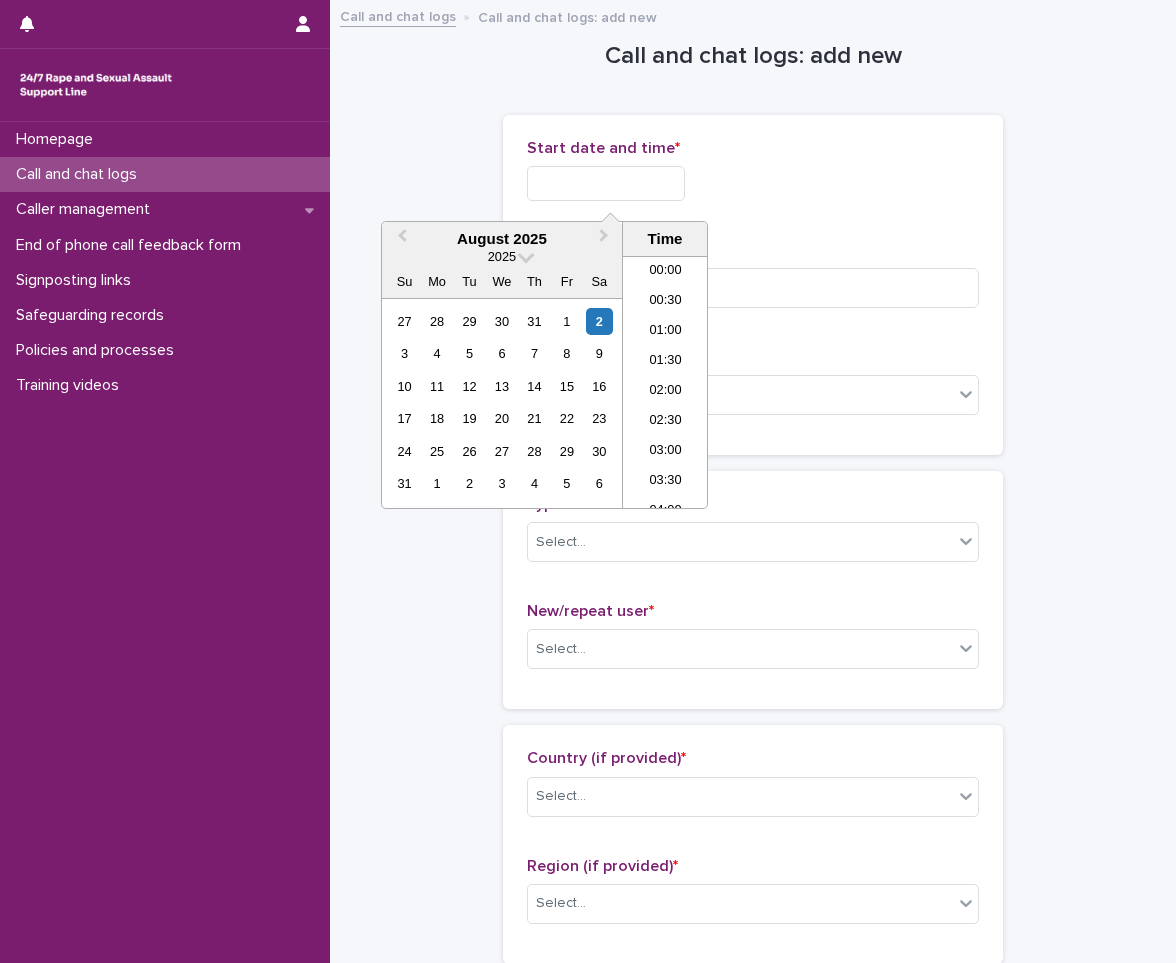 click at bounding box center (606, 183) 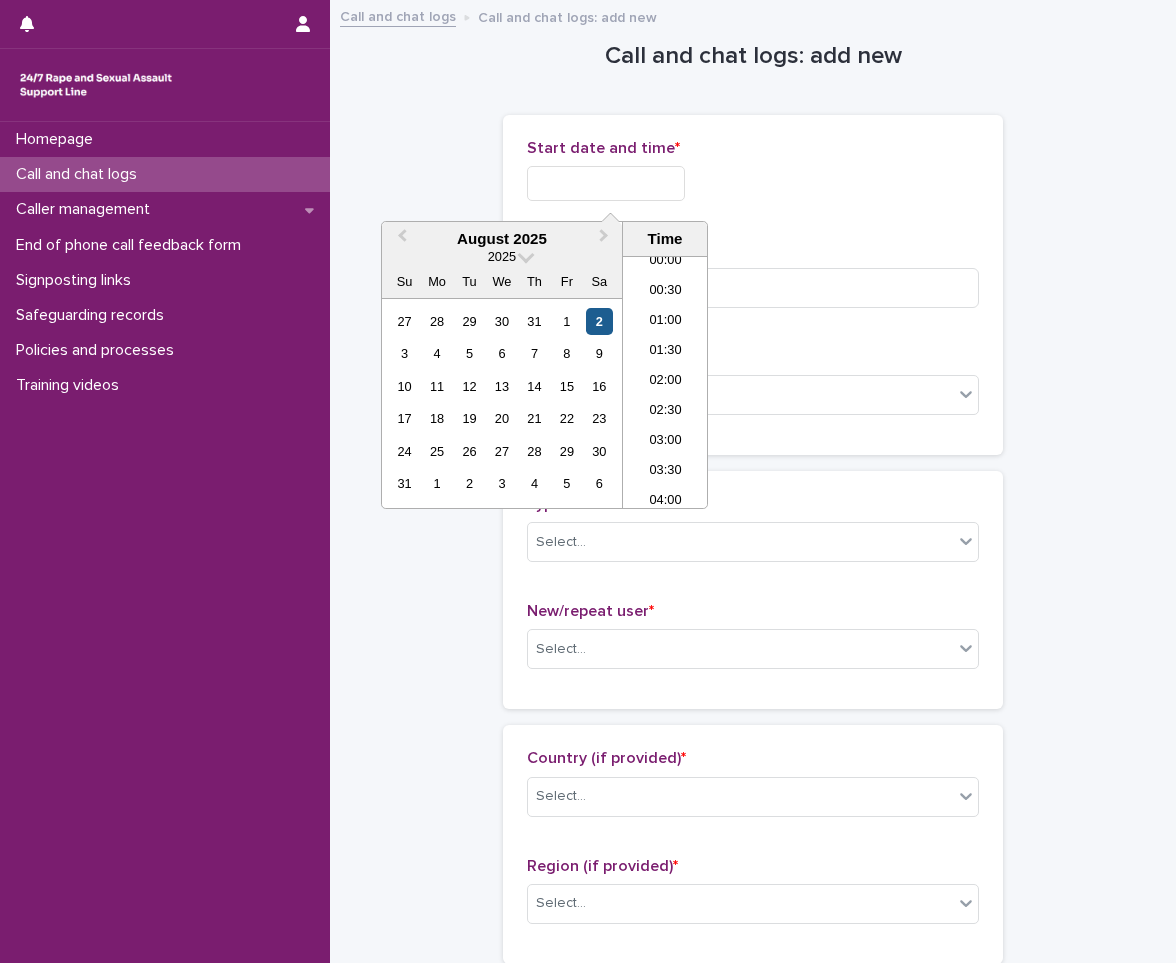 click on "2" at bounding box center (599, 321) 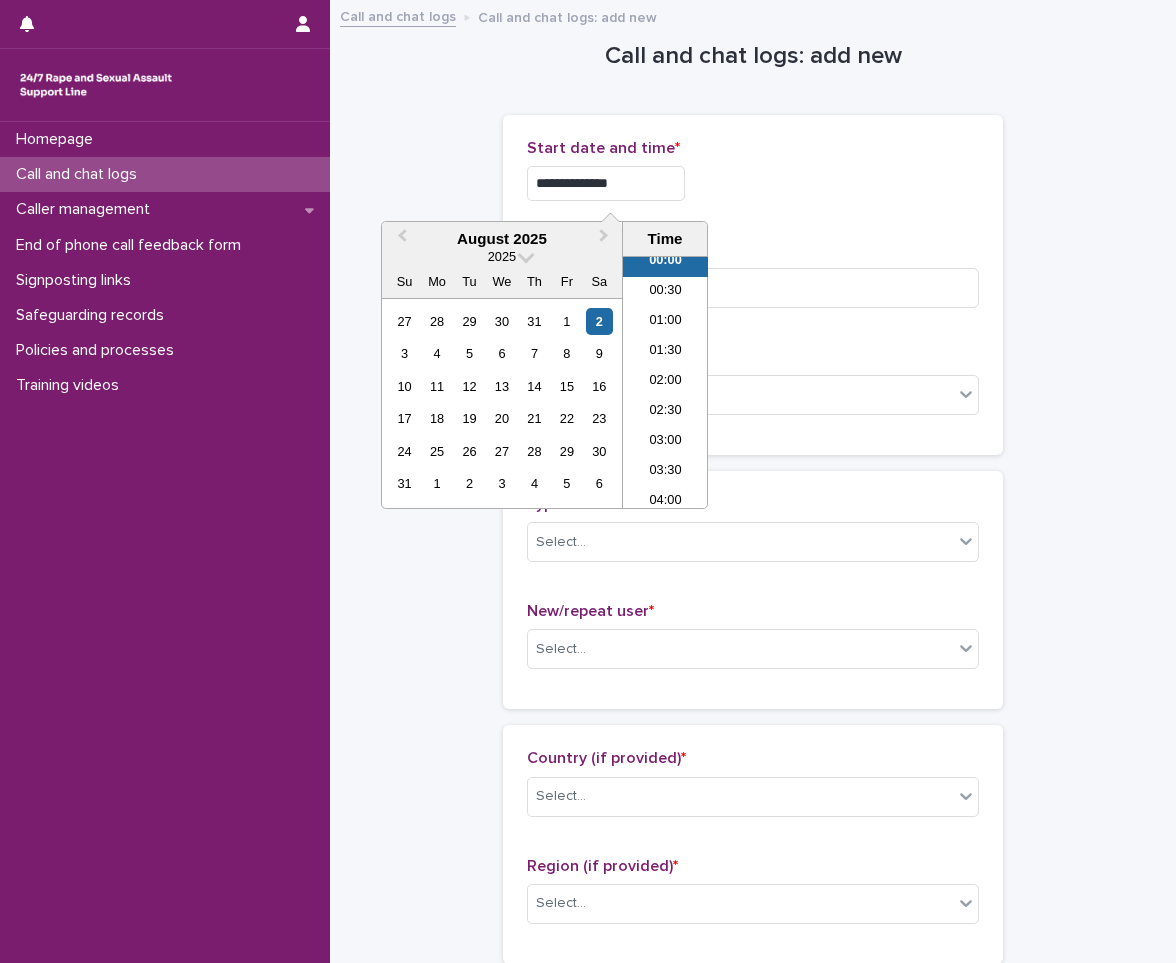 click on "**********" at bounding box center [606, 183] 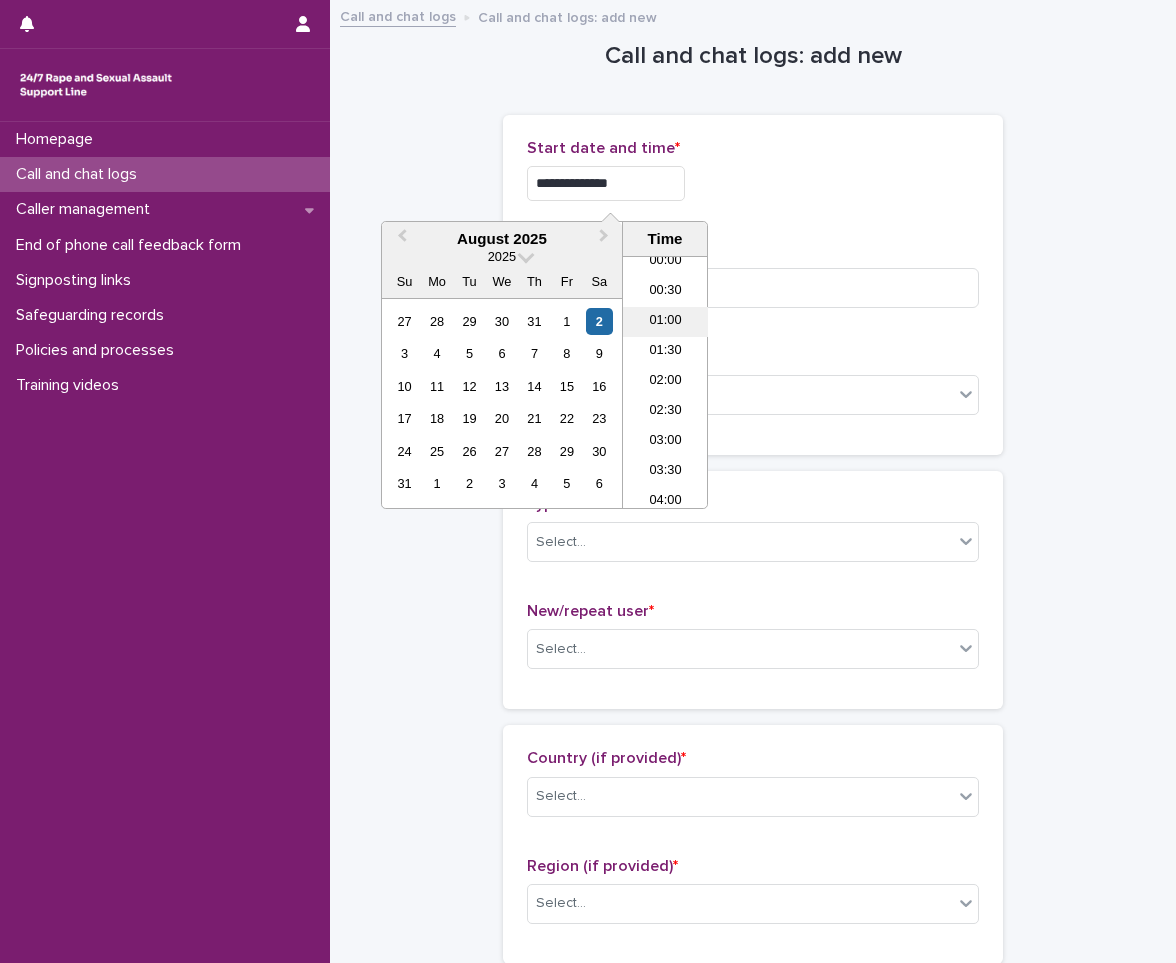 click on "01:00" at bounding box center (665, 322) 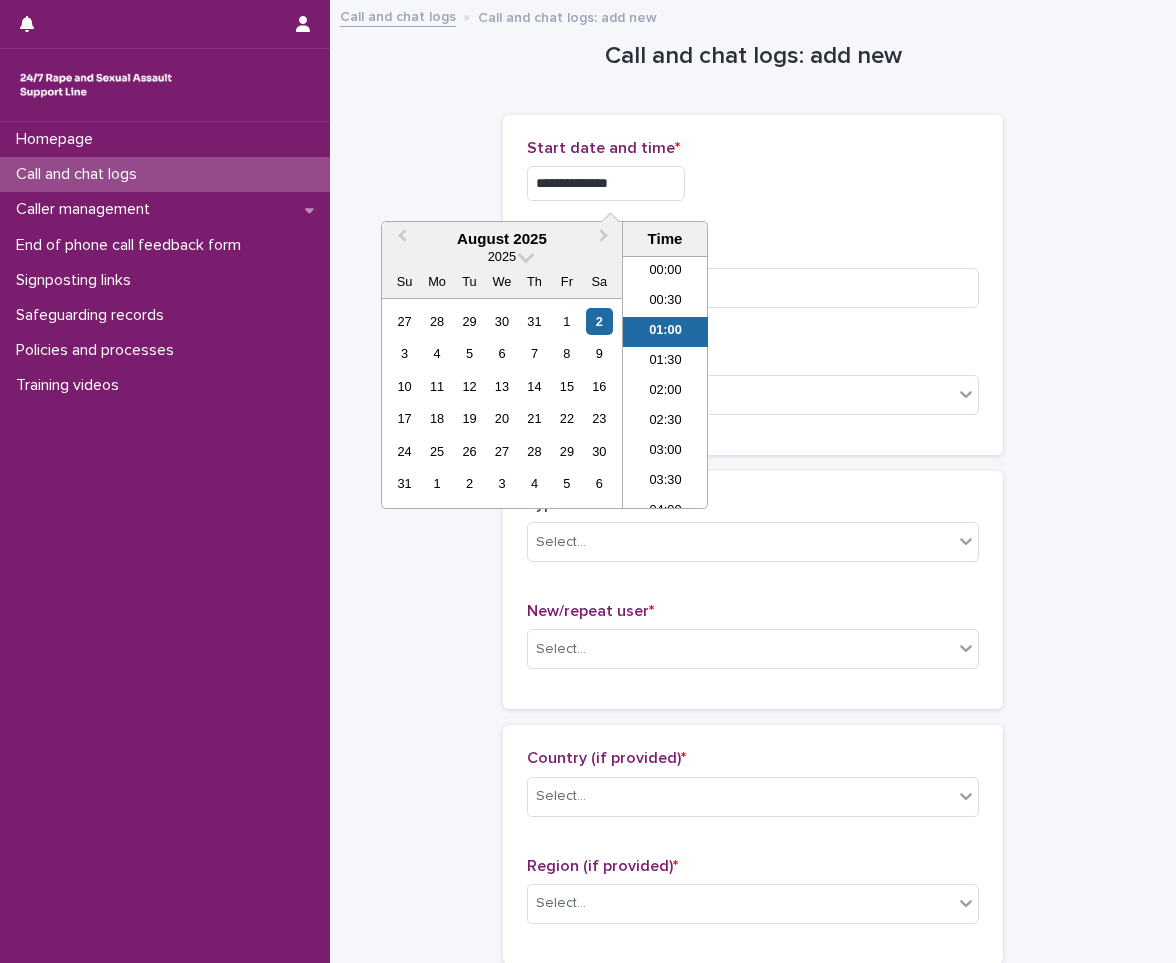 click on "**********" at bounding box center [606, 183] 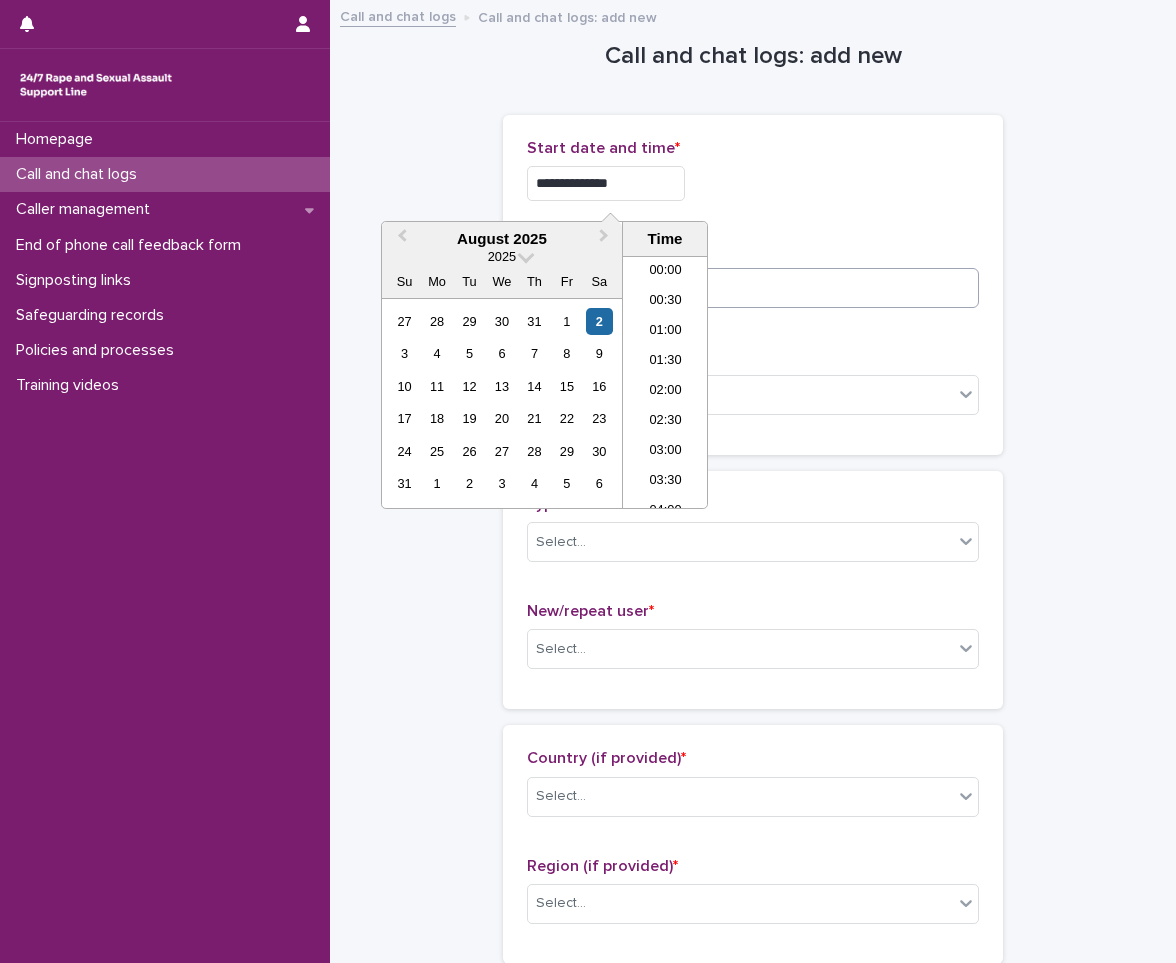 type on "**********" 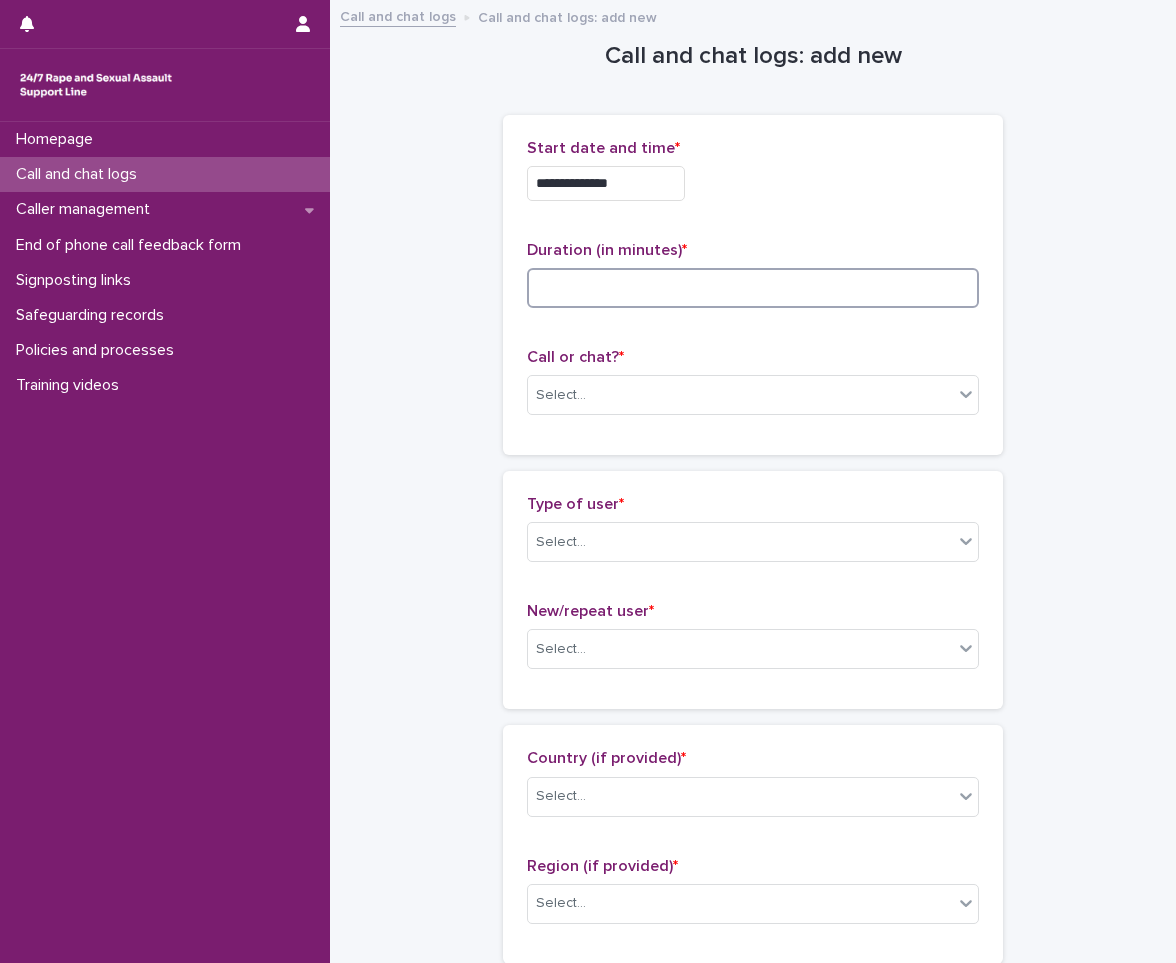 click at bounding box center (753, 288) 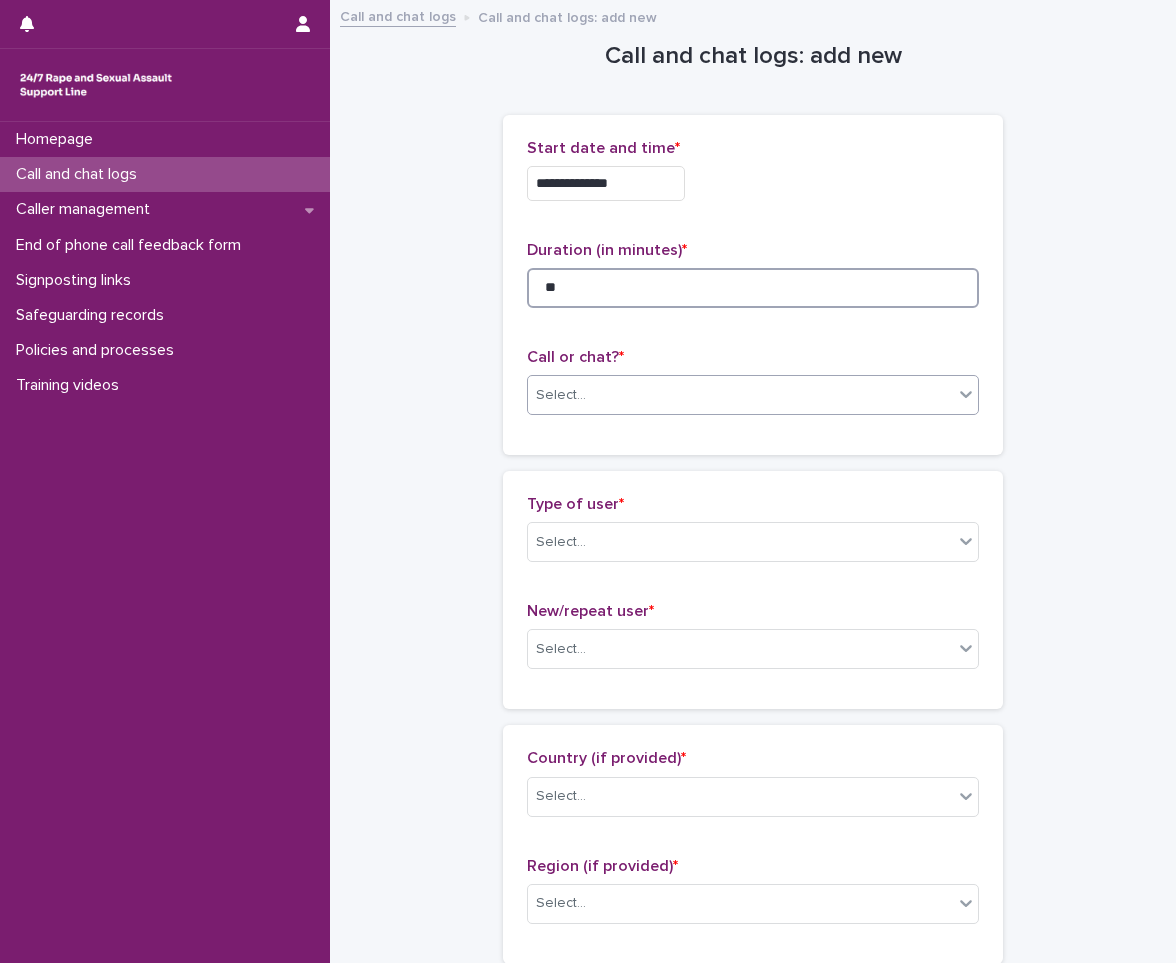 type on "**" 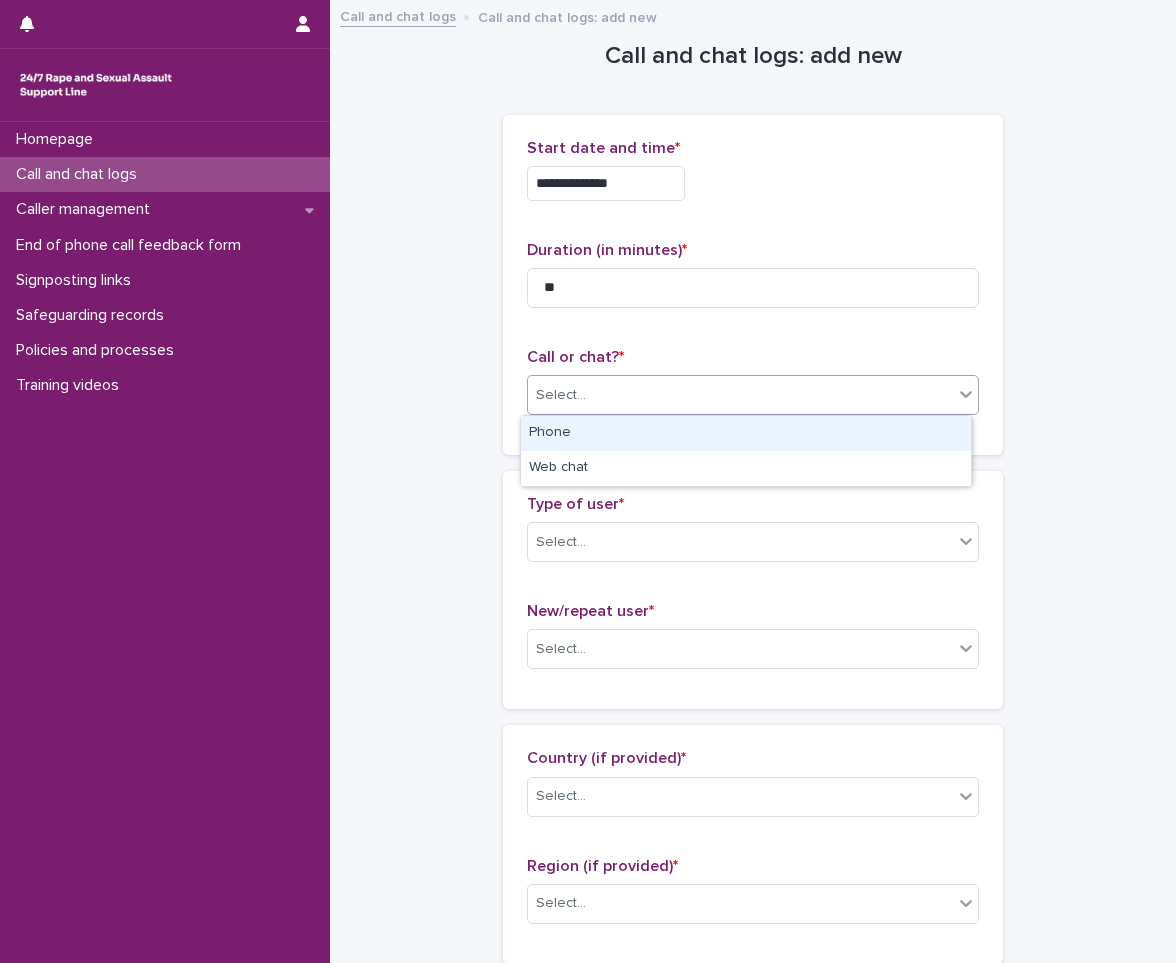 click on "Select..." at bounding box center [740, 395] 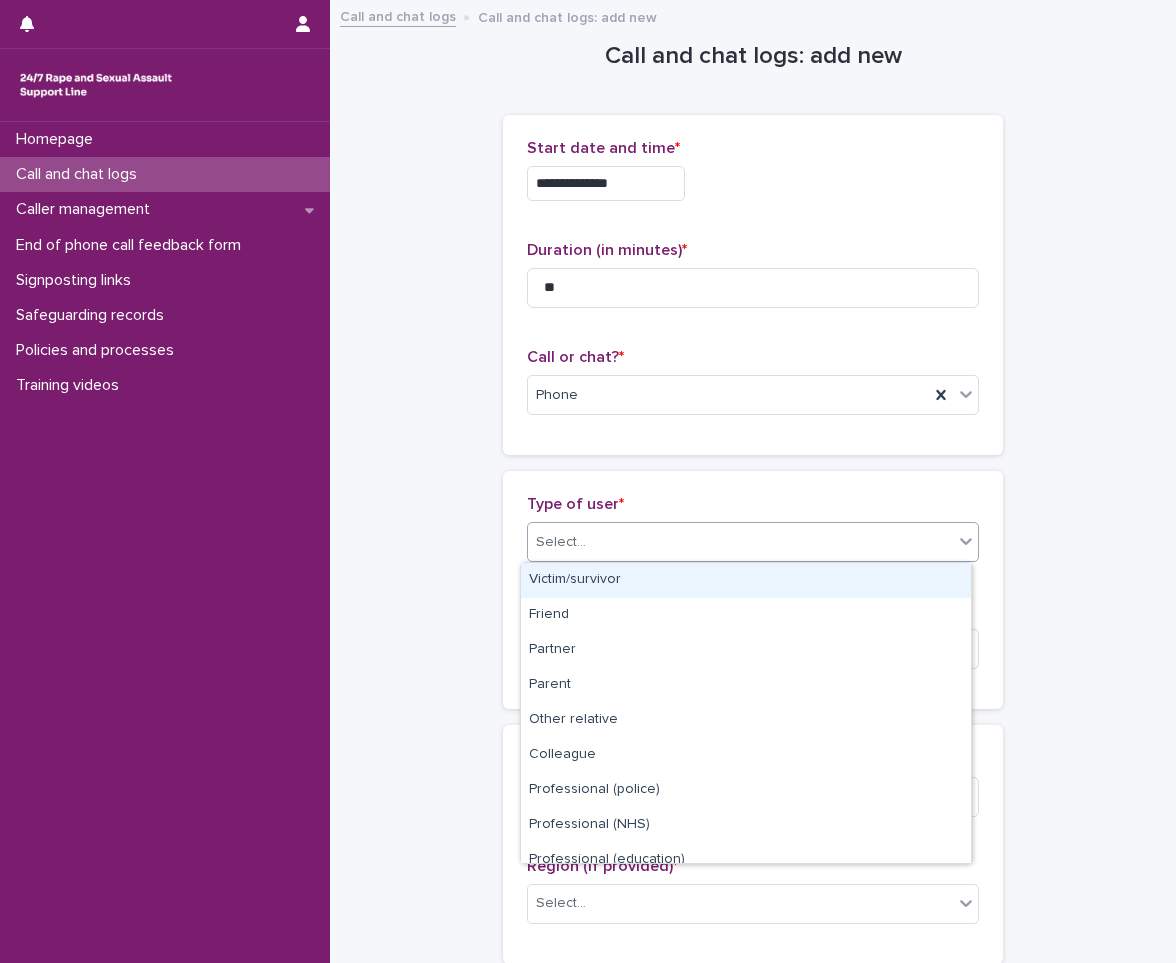 click on "Select..." at bounding box center [740, 542] 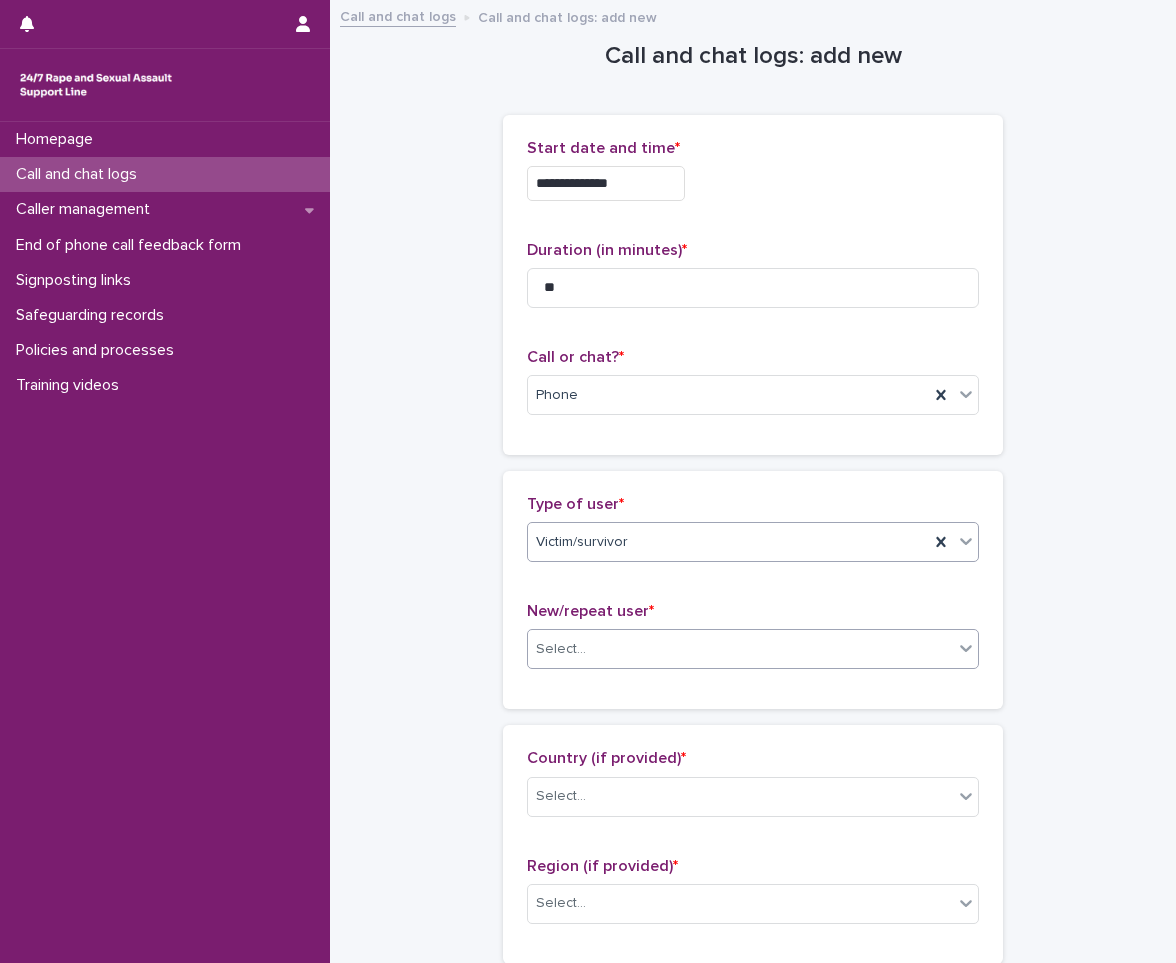click on "Select..." at bounding box center (740, 649) 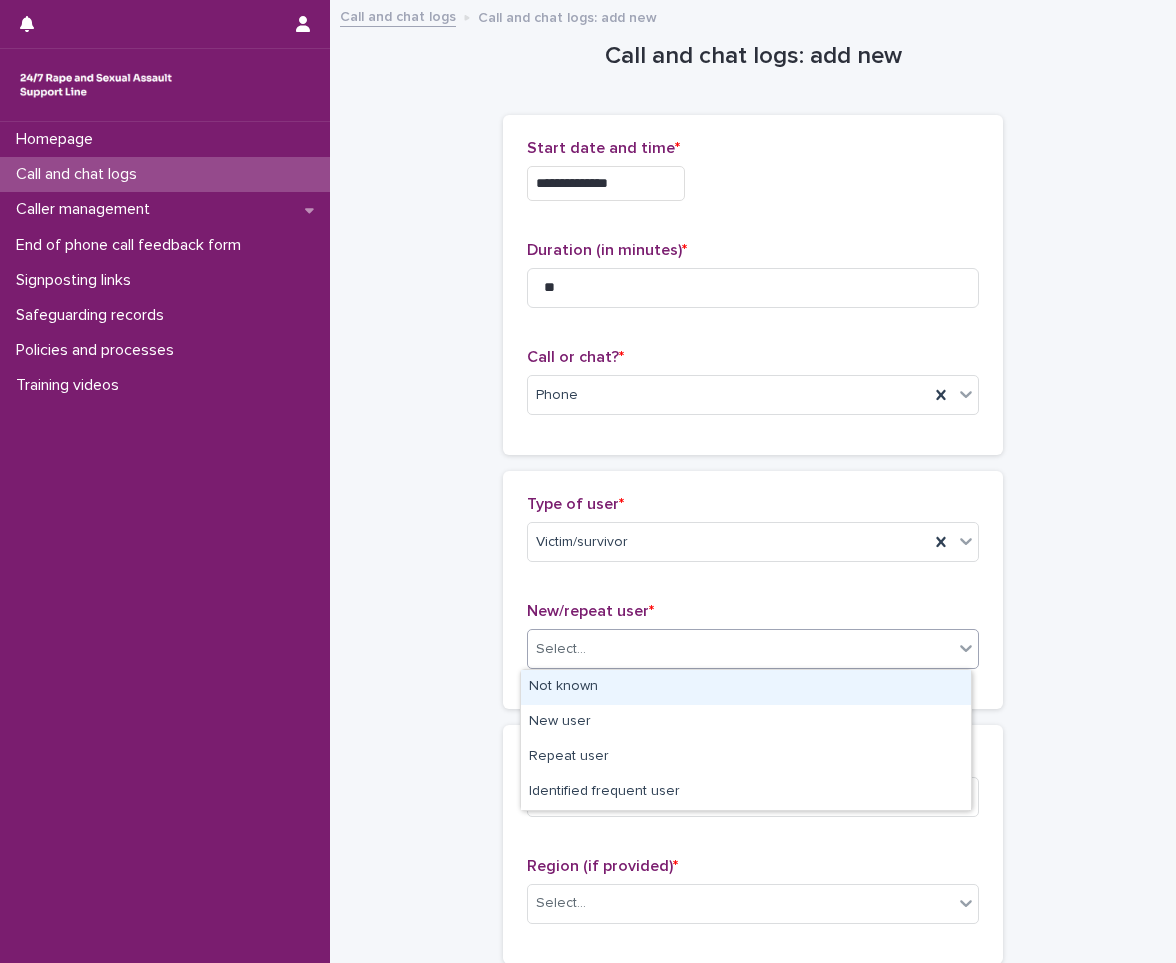 drag, startPoint x: 557, startPoint y: 707, endPoint x: 587, endPoint y: 677, distance: 42.426407 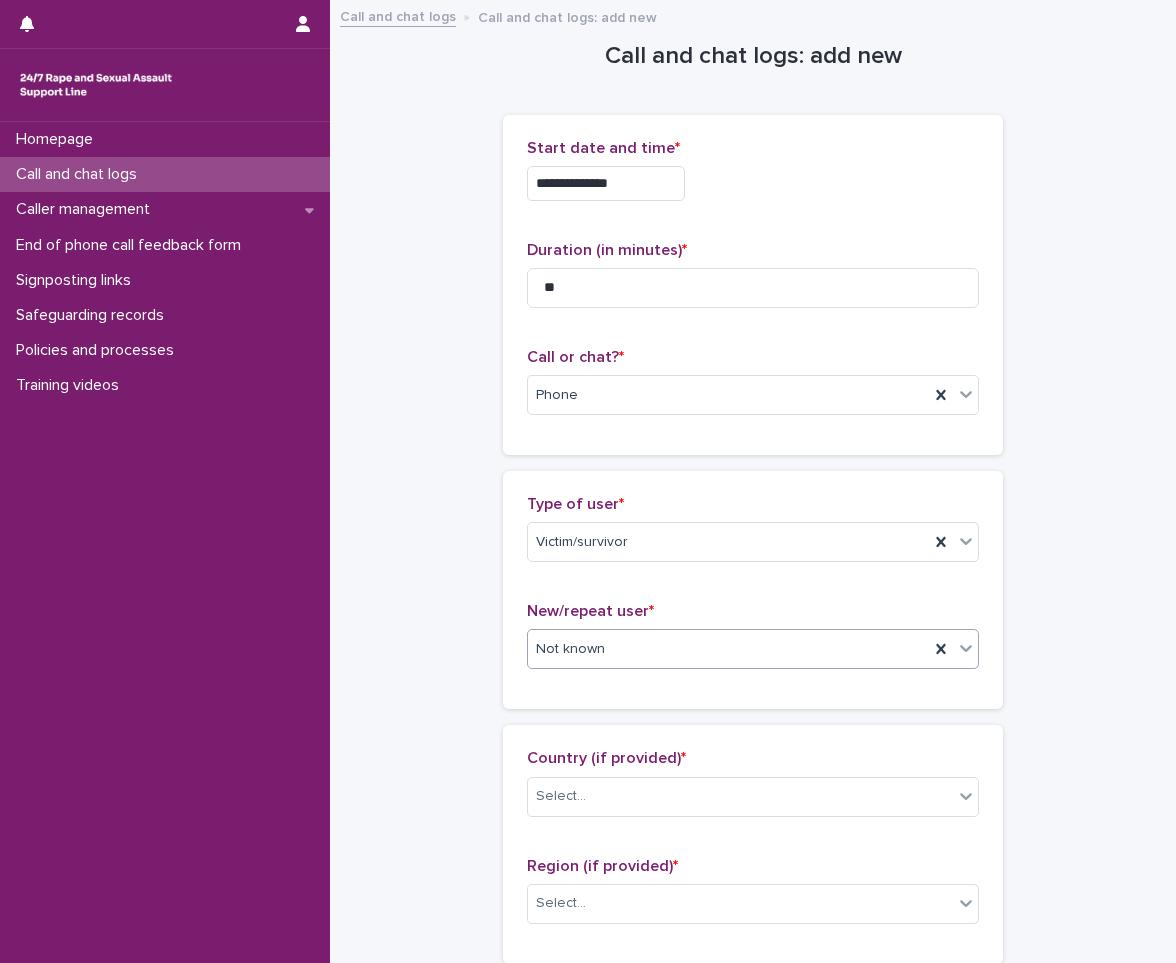 scroll, scrollTop: 100, scrollLeft: 0, axis: vertical 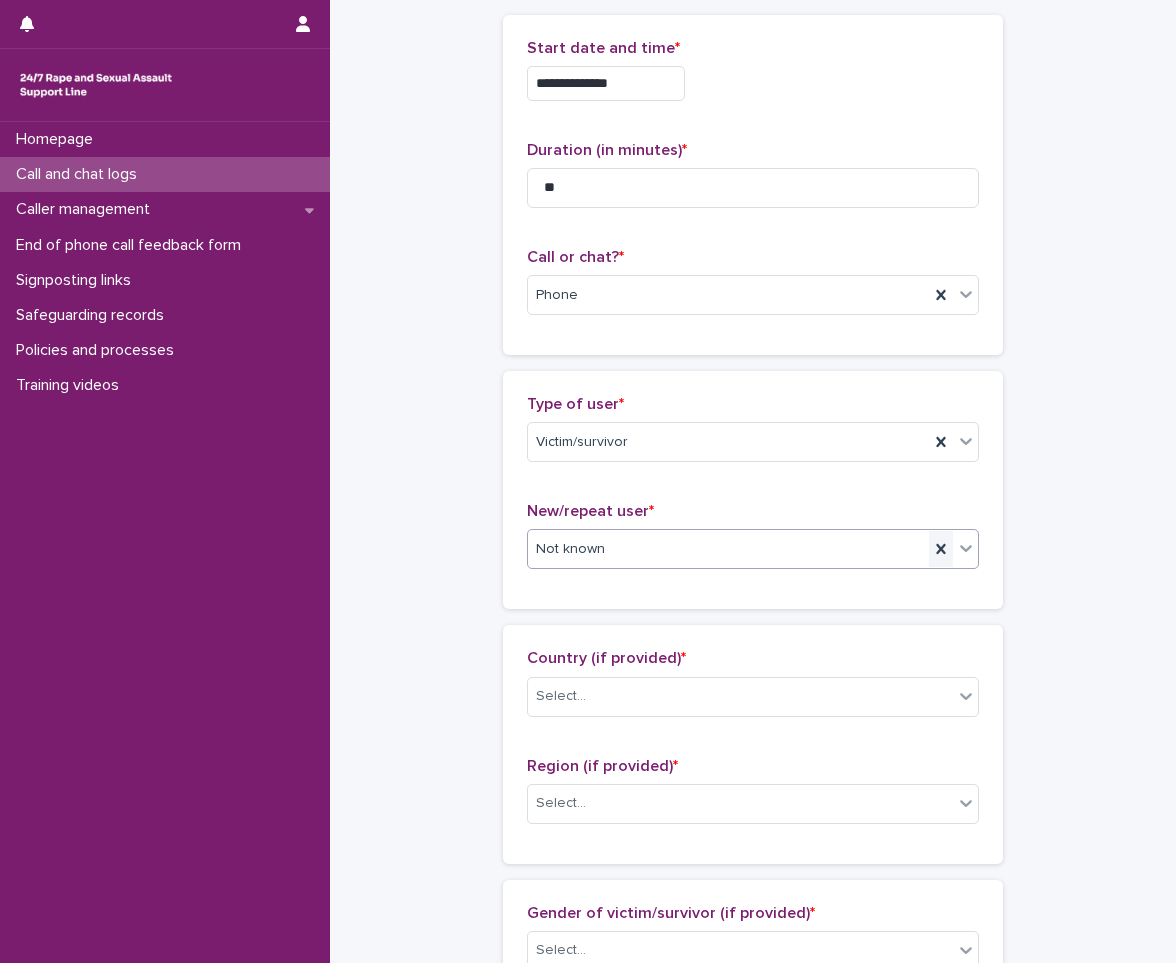 click 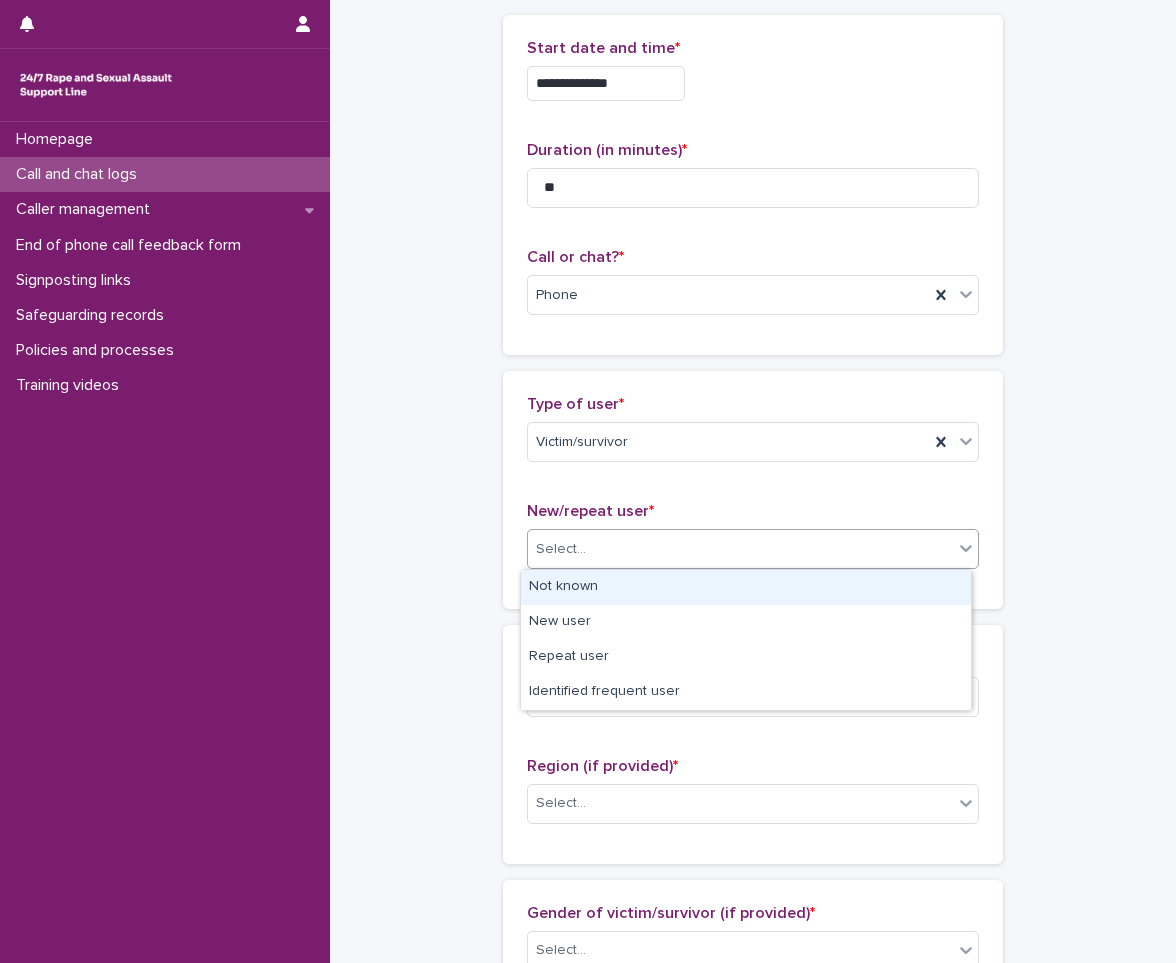 click 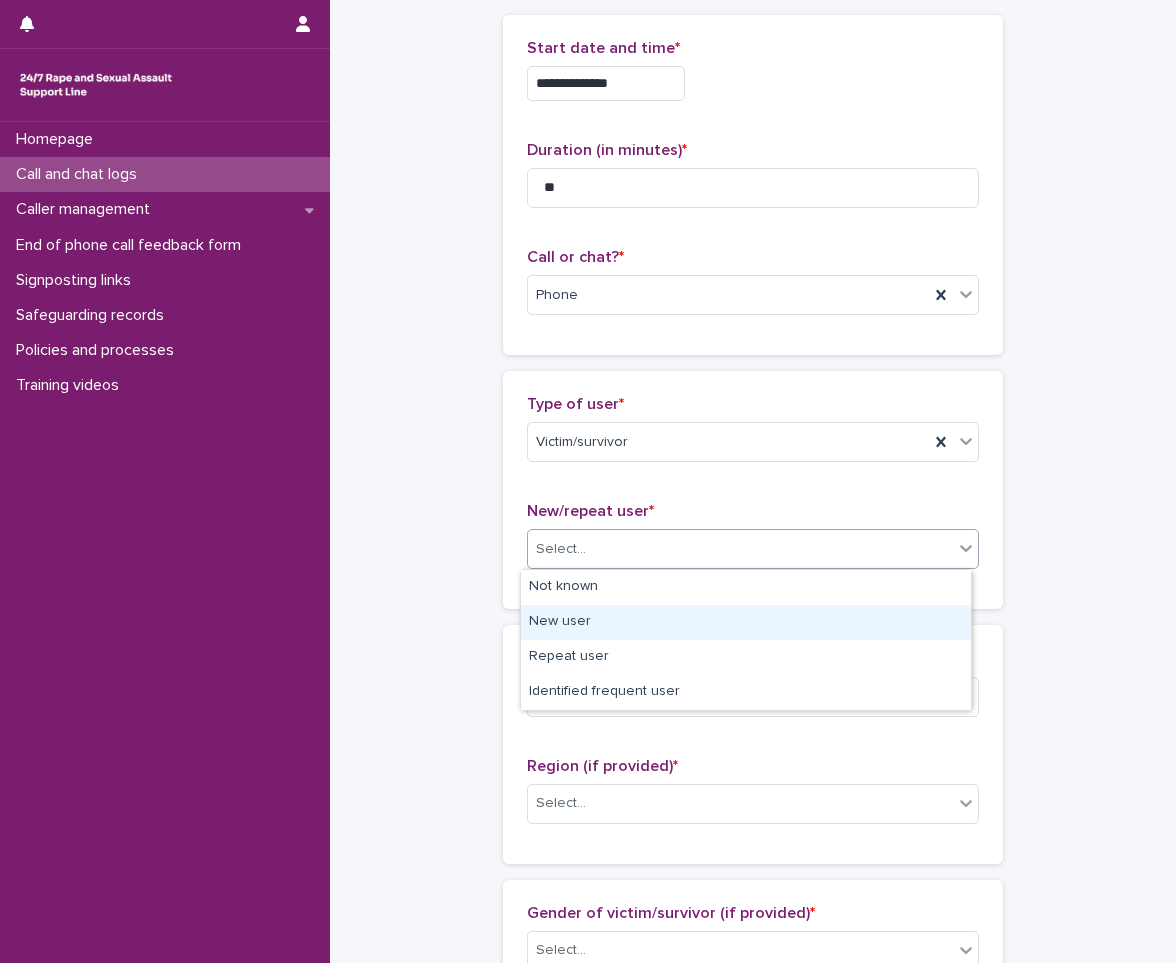 click on "New user" at bounding box center [746, 622] 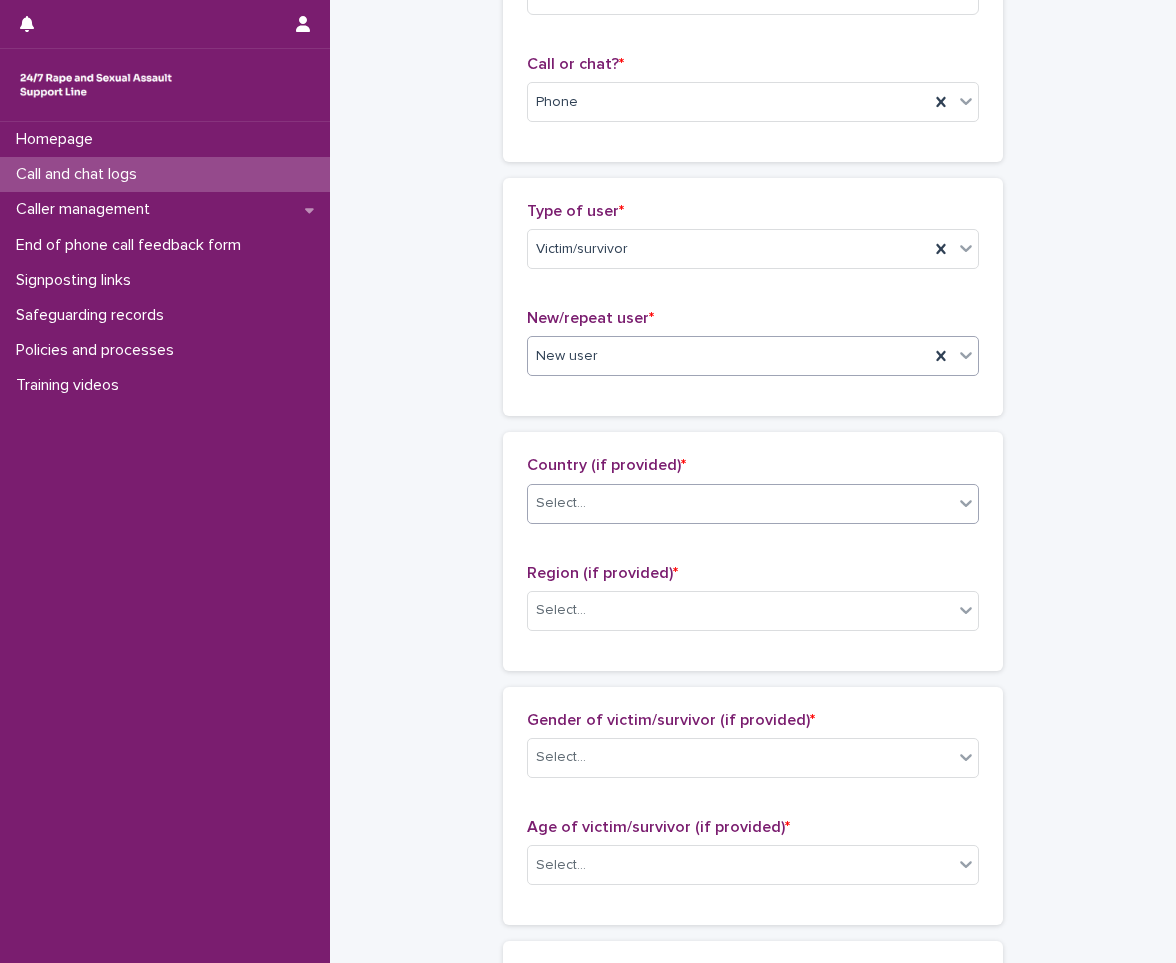 scroll, scrollTop: 300, scrollLeft: 0, axis: vertical 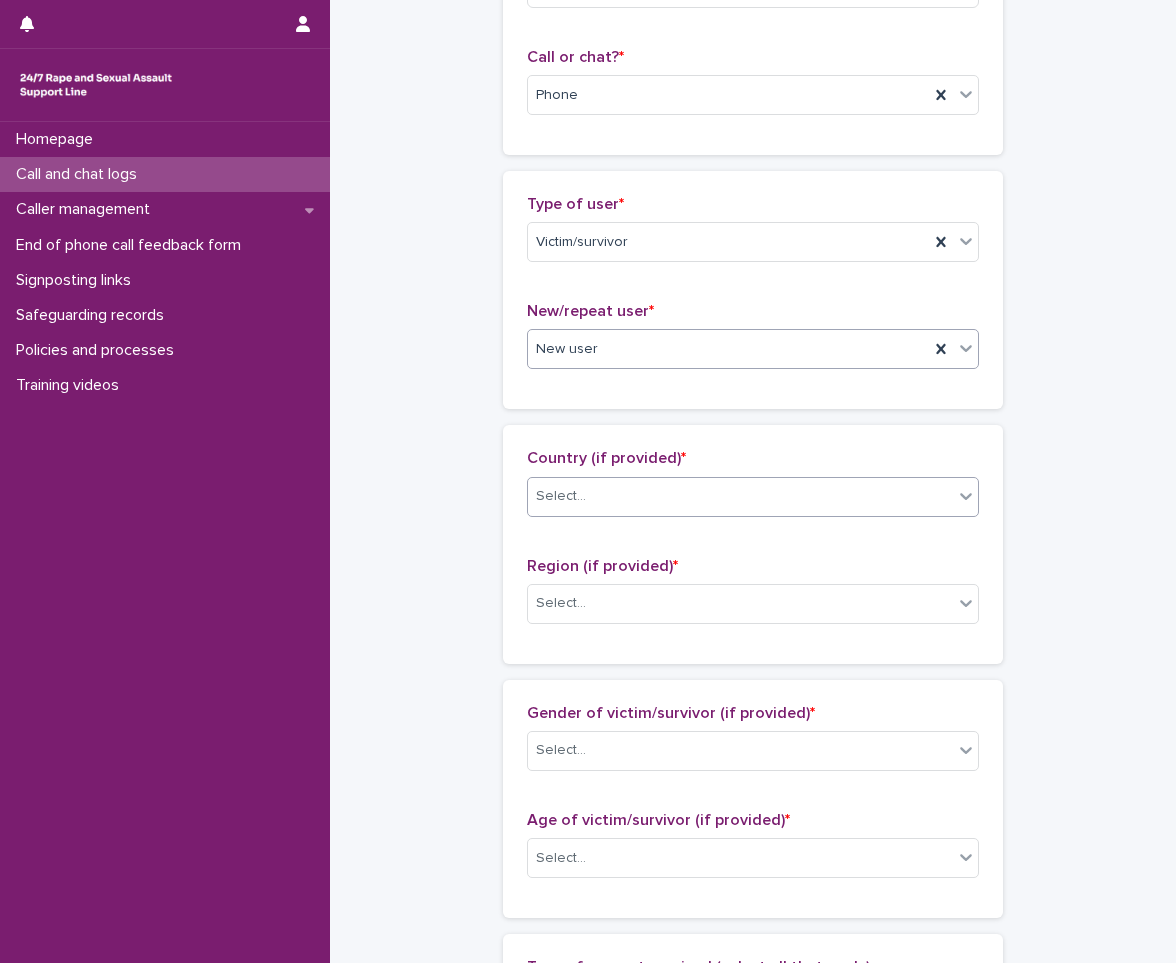 click on "Select..." at bounding box center (740, 496) 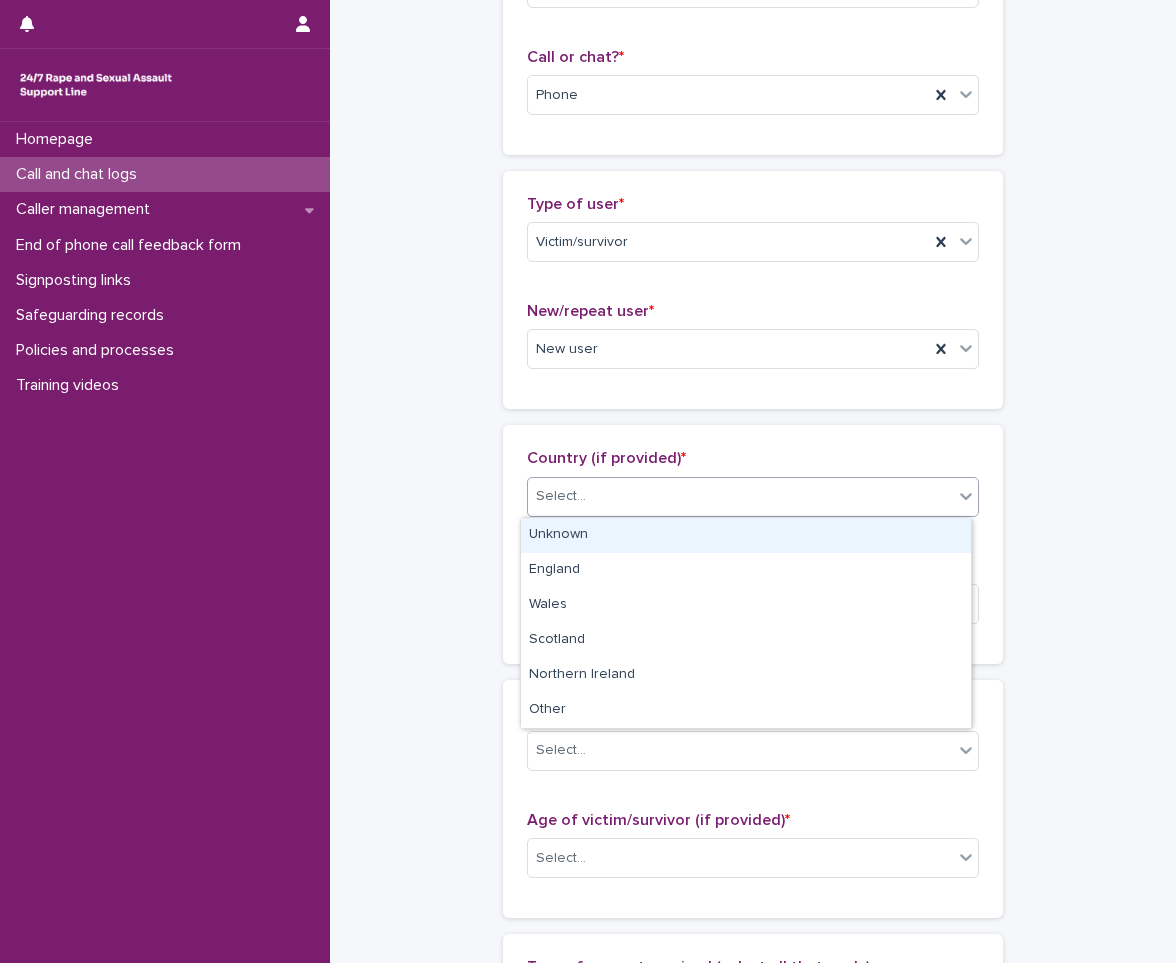 click on "Unknown" at bounding box center (746, 535) 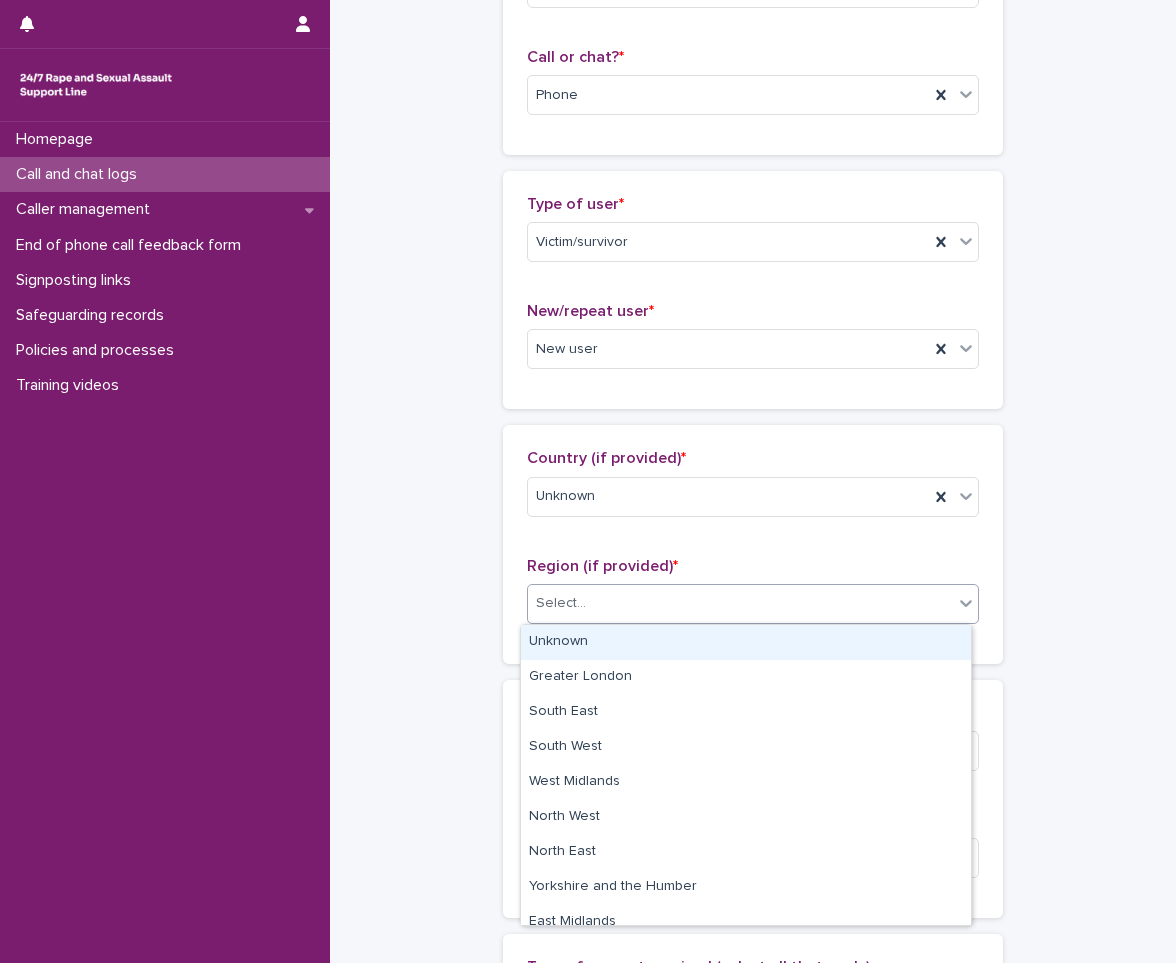 click on "Select..." at bounding box center (740, 603) 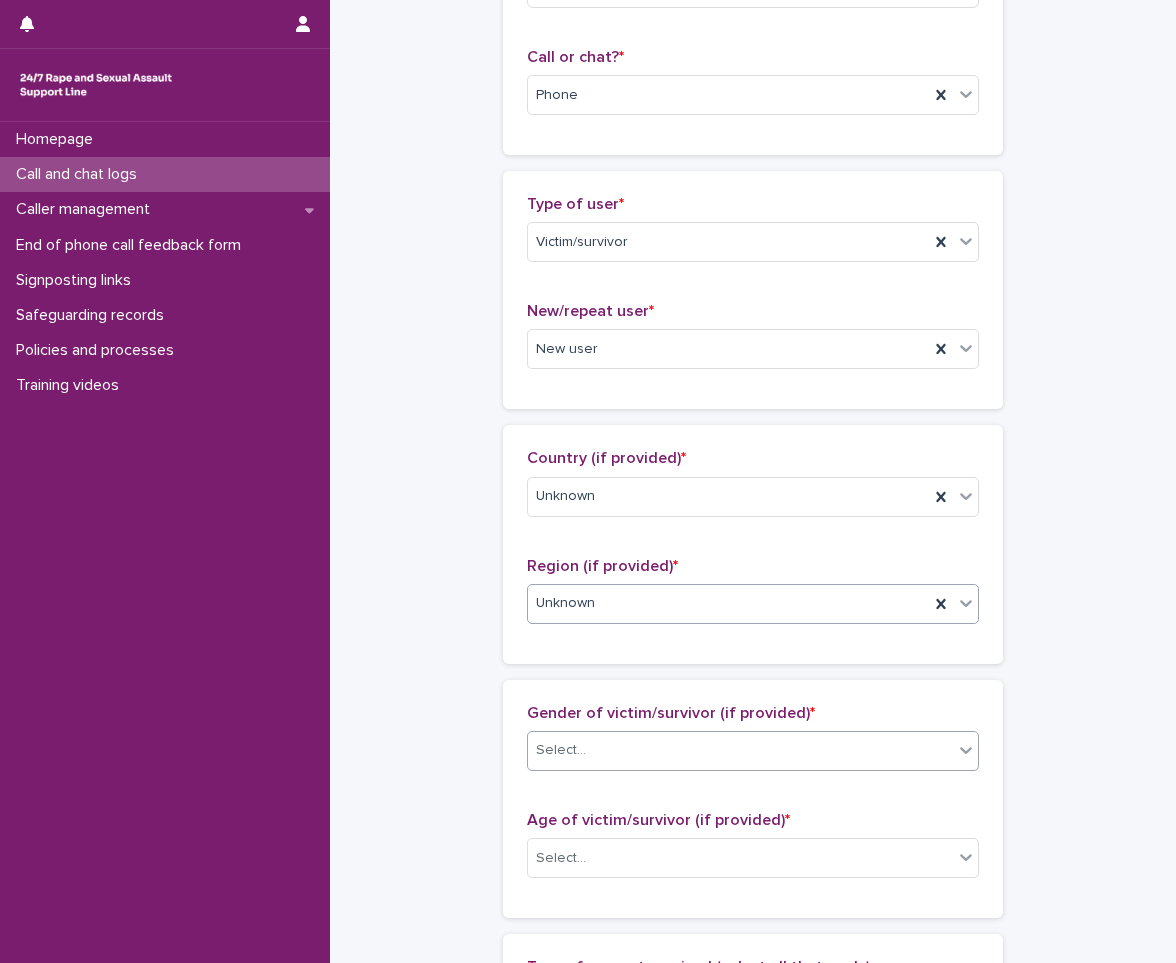click on "Select..." at bounding box center [740, 750] 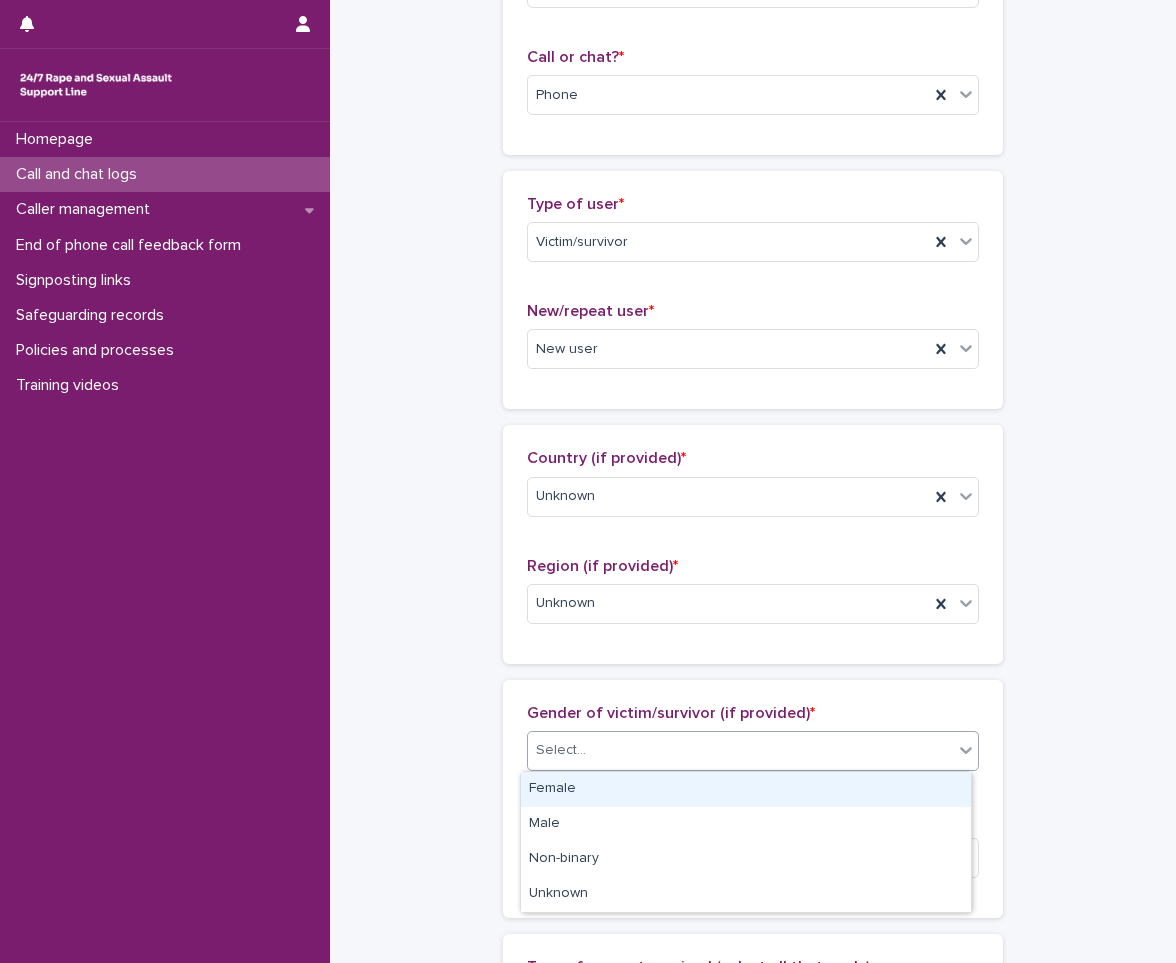 click on "Female" at bounding box center [746, 789] 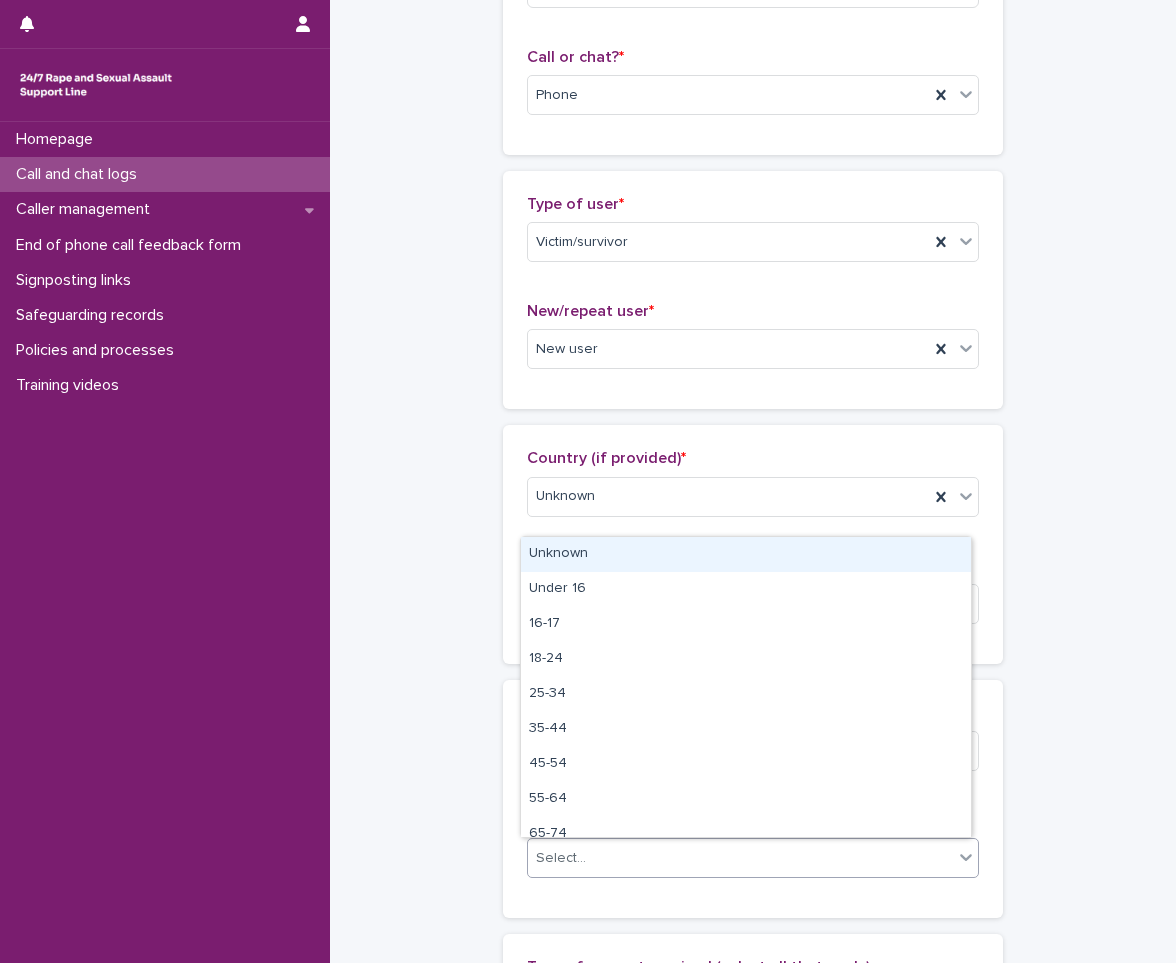 click on "Select..." at bounding box center (740, 858) 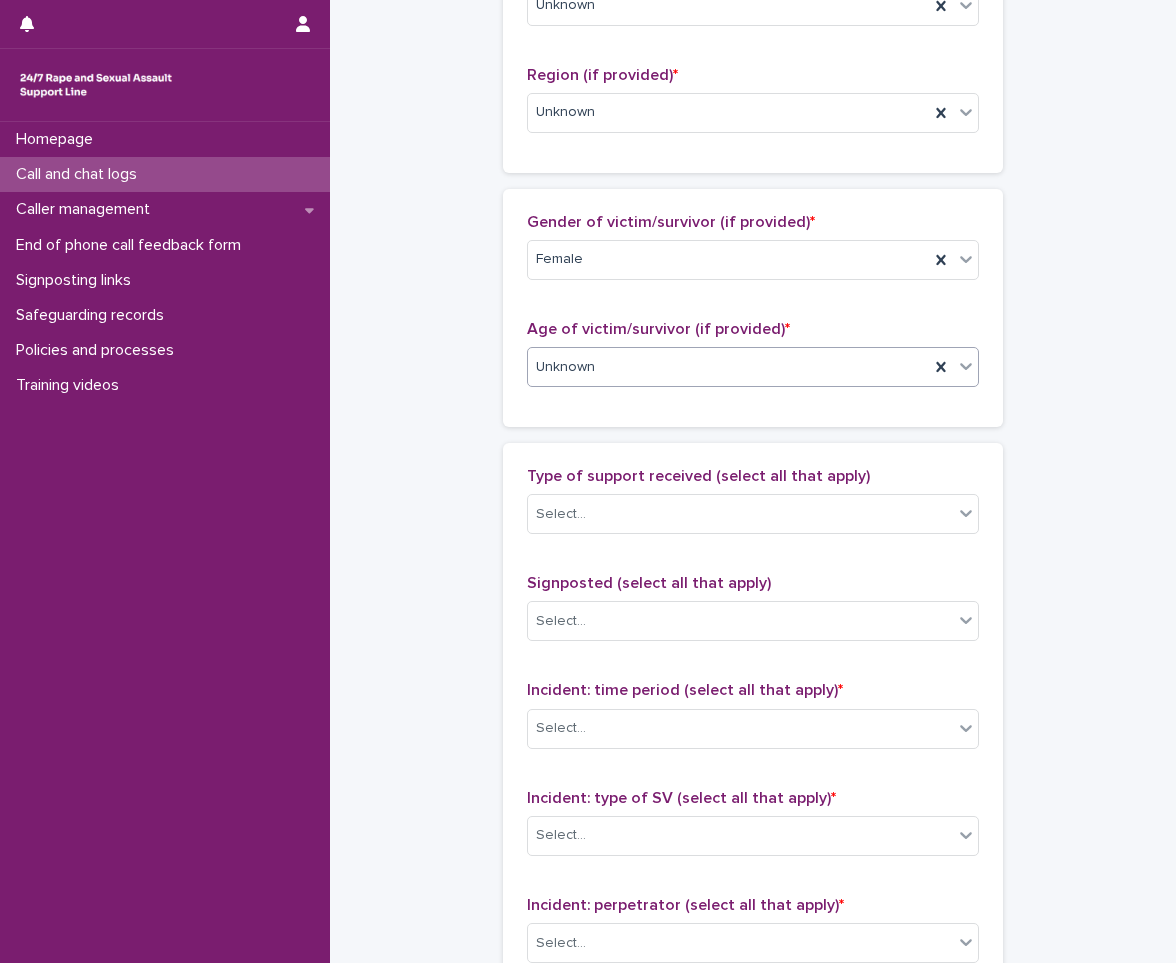scroll, scrollTop: 800, scrollLeft: 0, axis: vertical 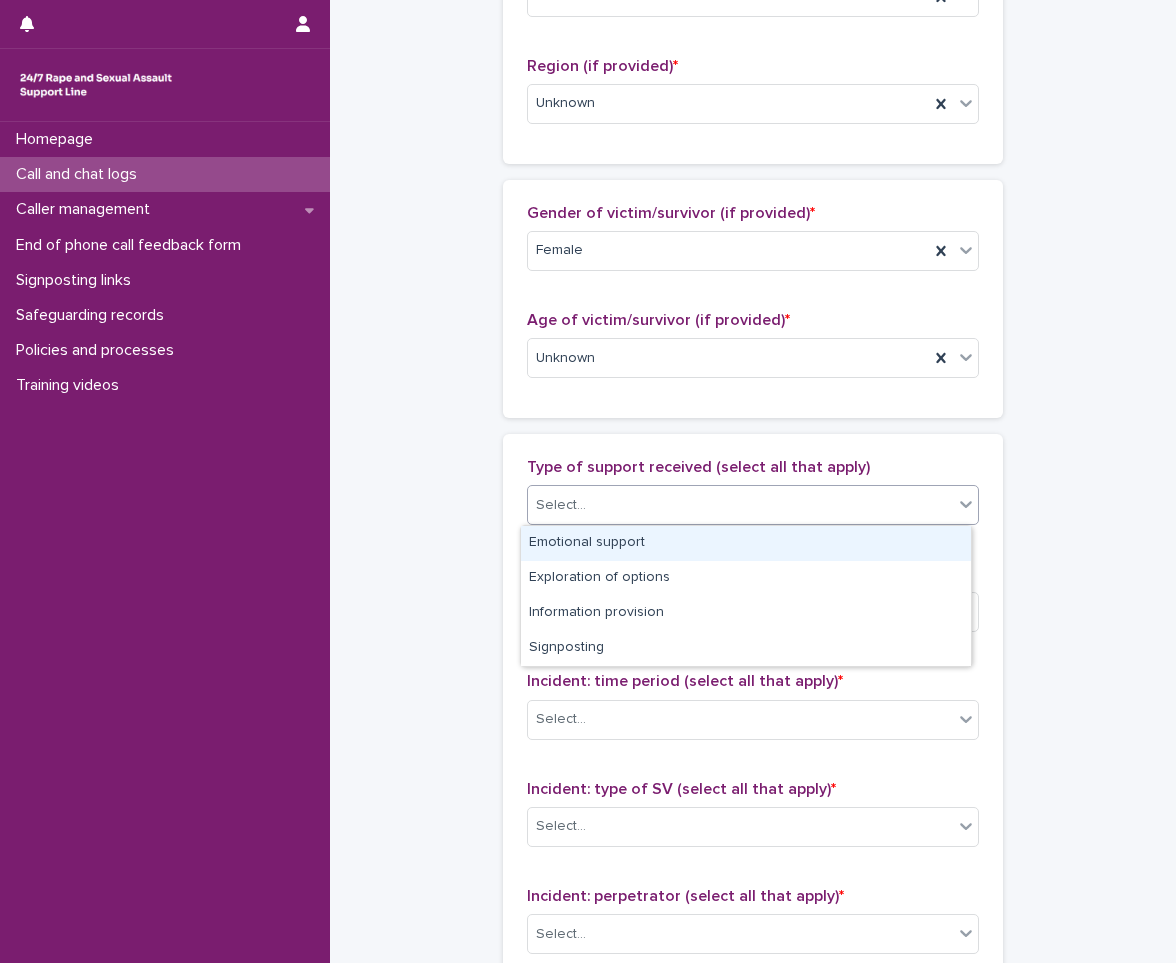click on "Select..." at bounding box center [740, 505] 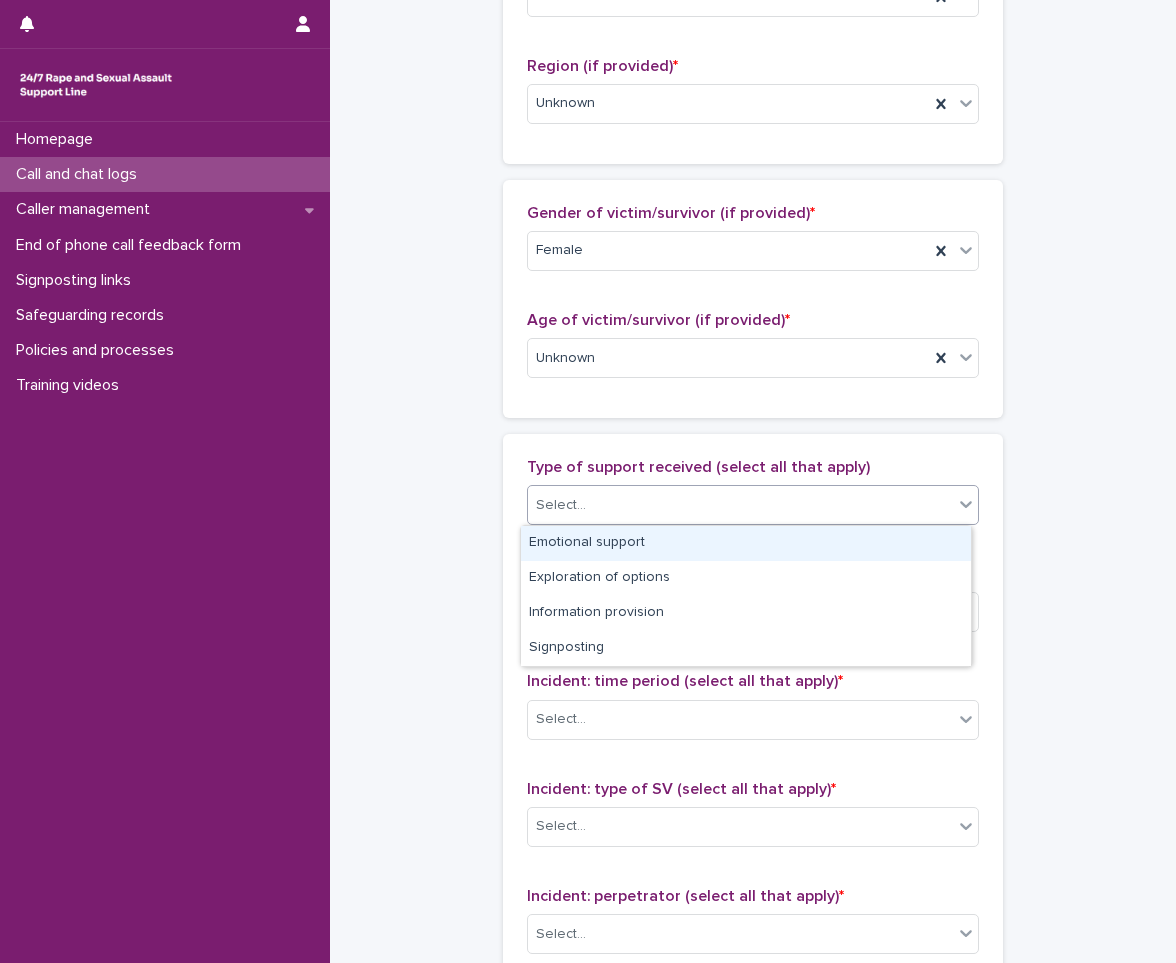click on "Emotional support" at bounding box center (746, 543) 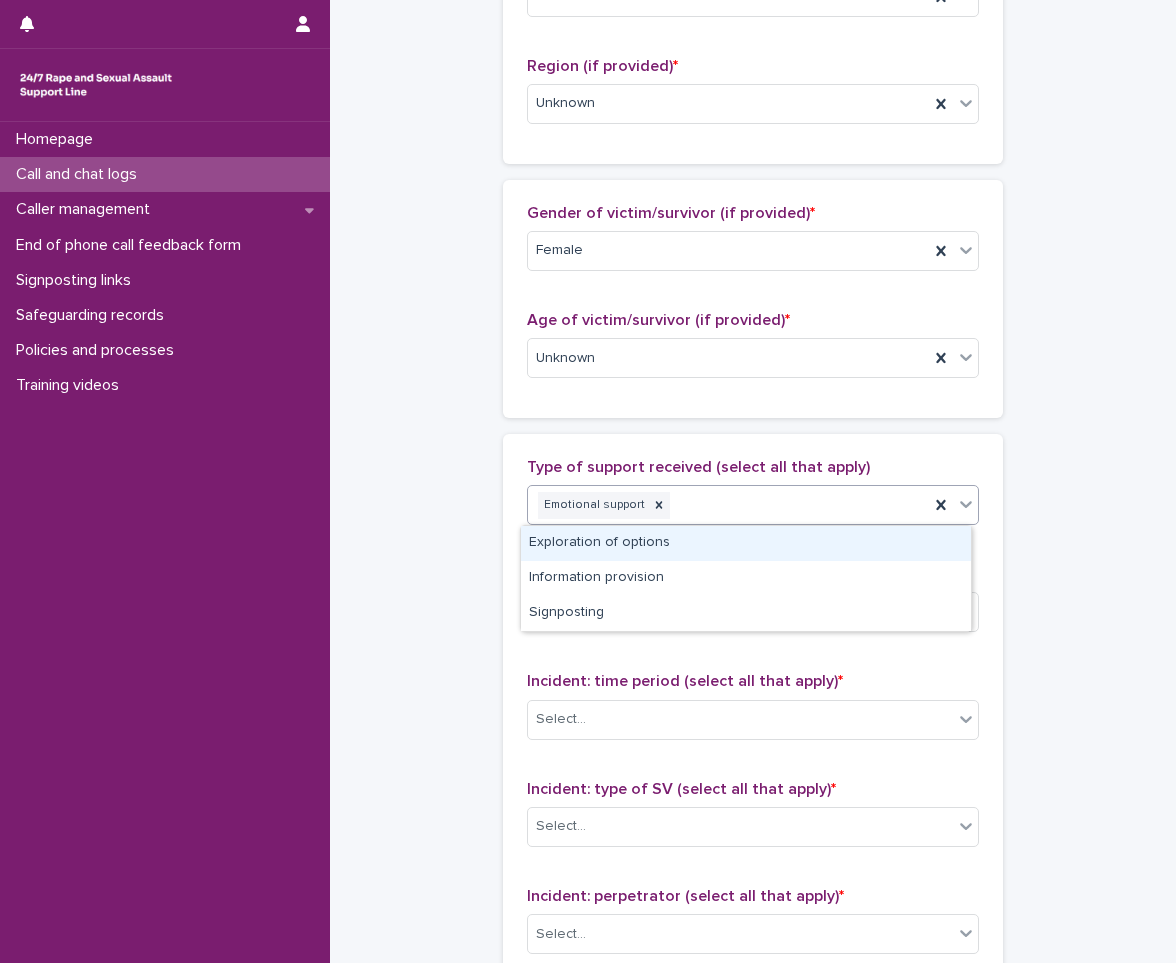 click 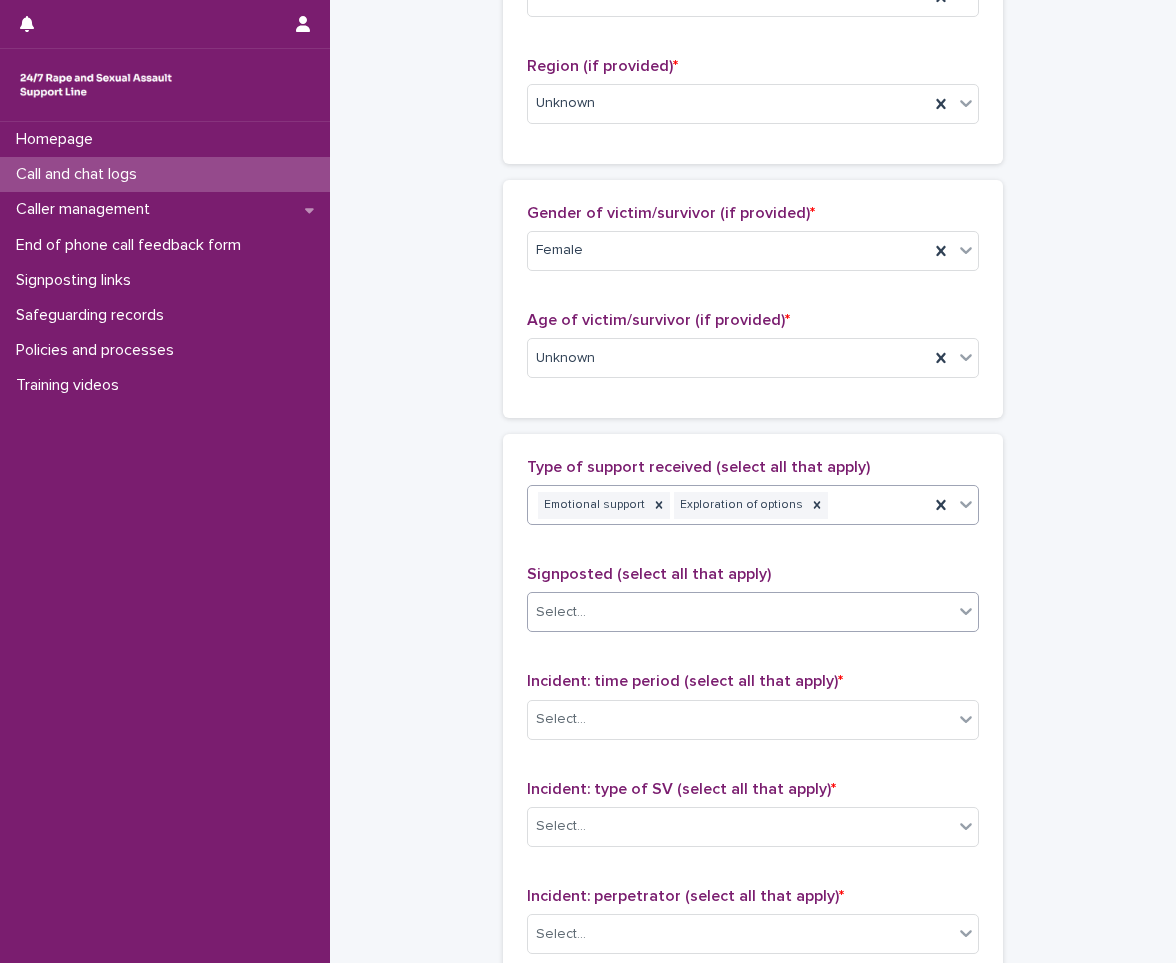 click on "Select..." at bounding box center (740, 612) 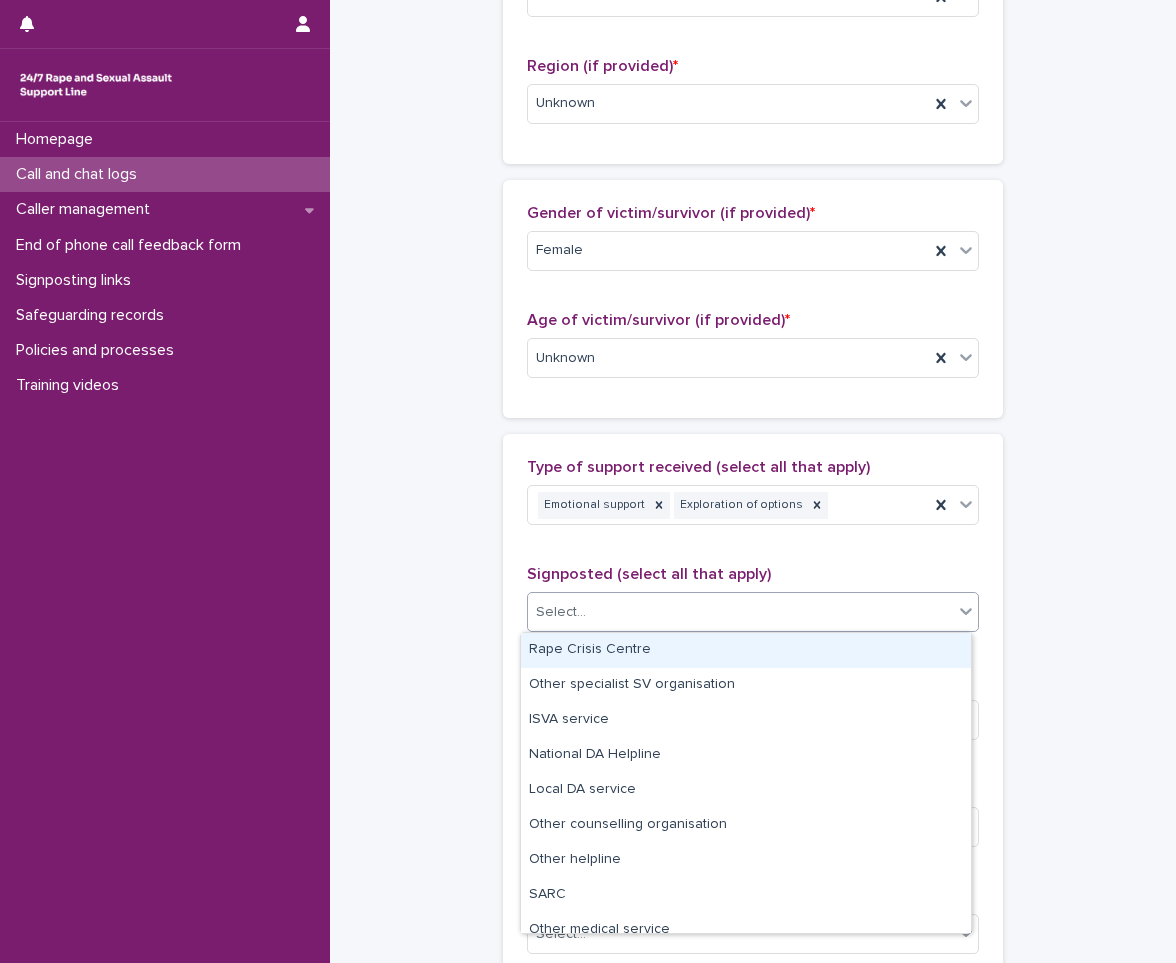 click on "**********" at bounding box center [753, 284] 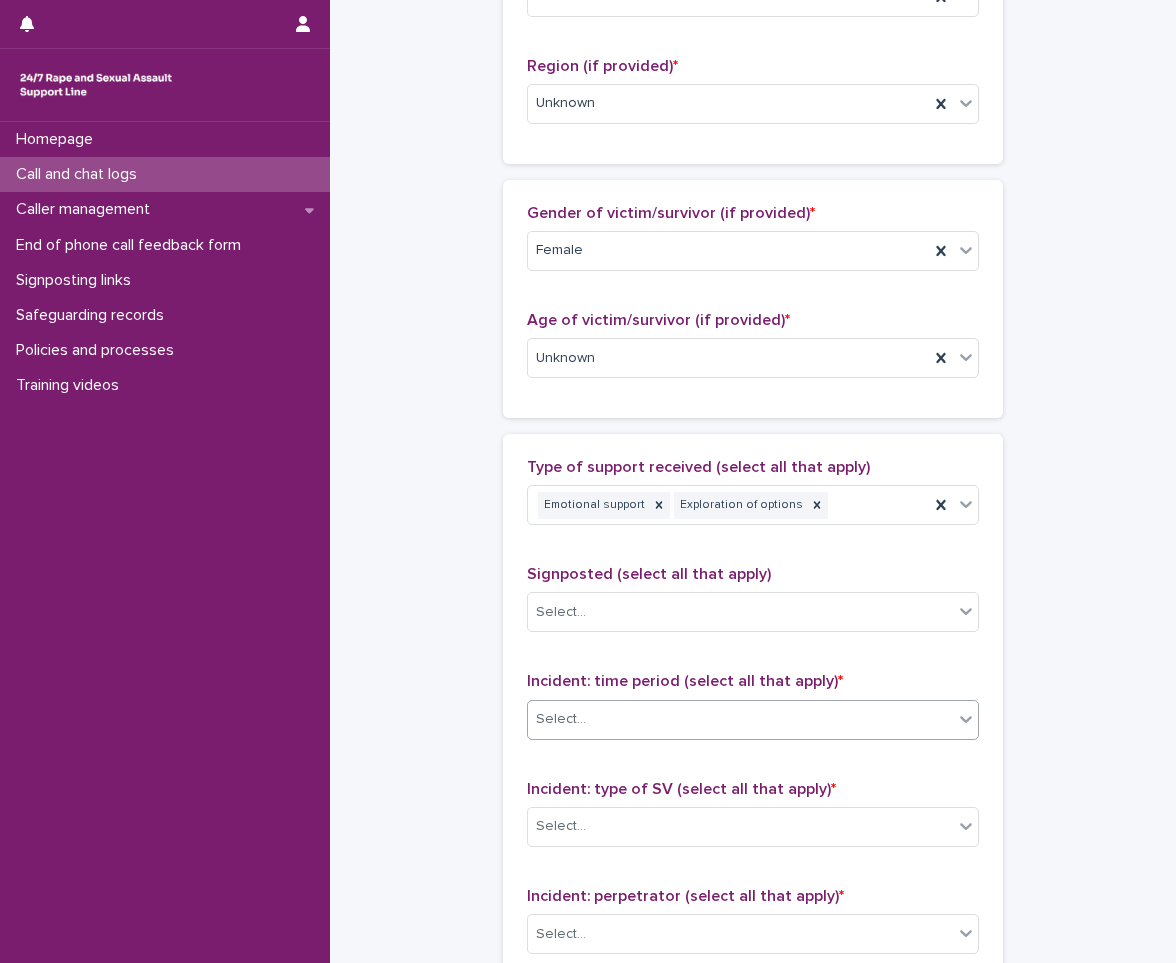 click on "Select..." at bounding box center (740, 719) 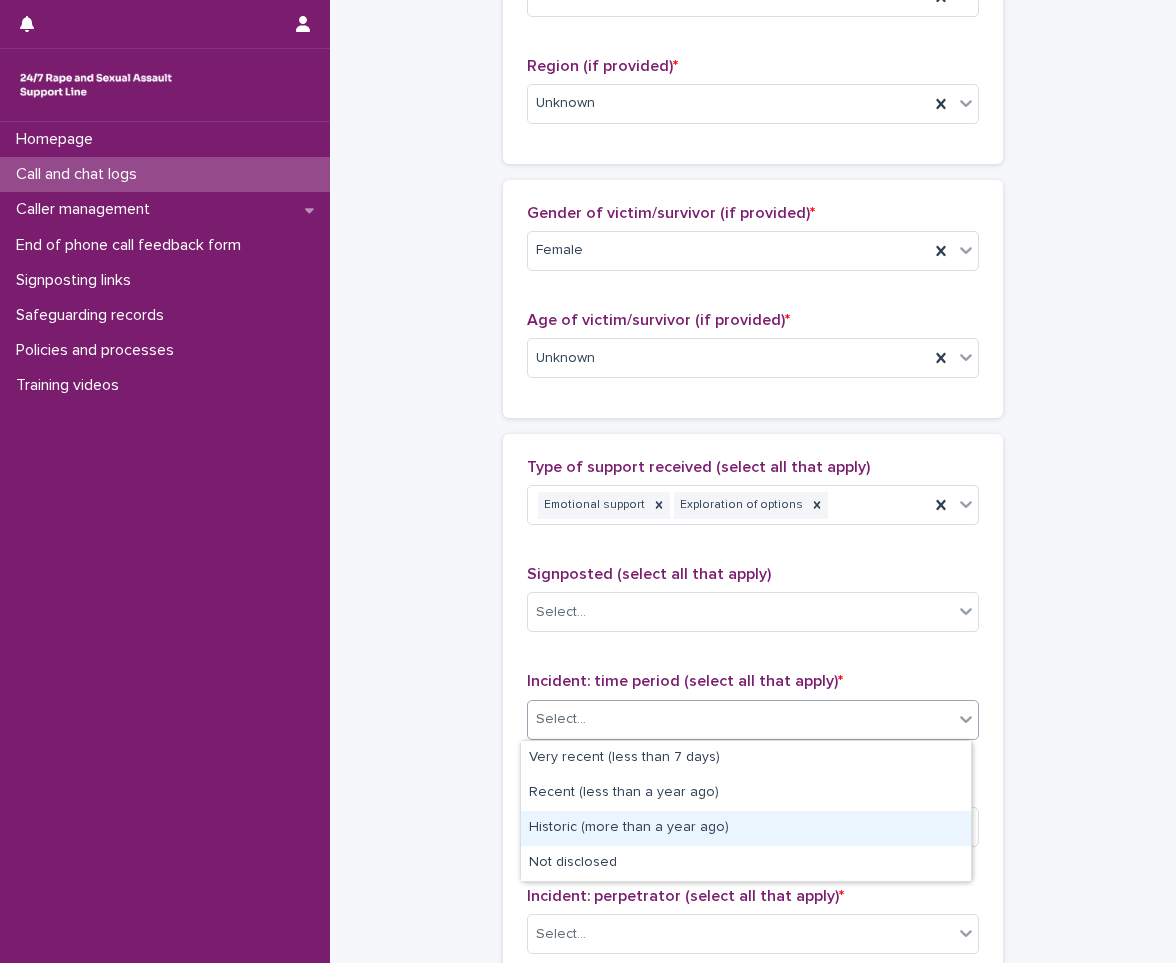 click on "Historic (more than a year ago)" at bounding box center (746, 828) 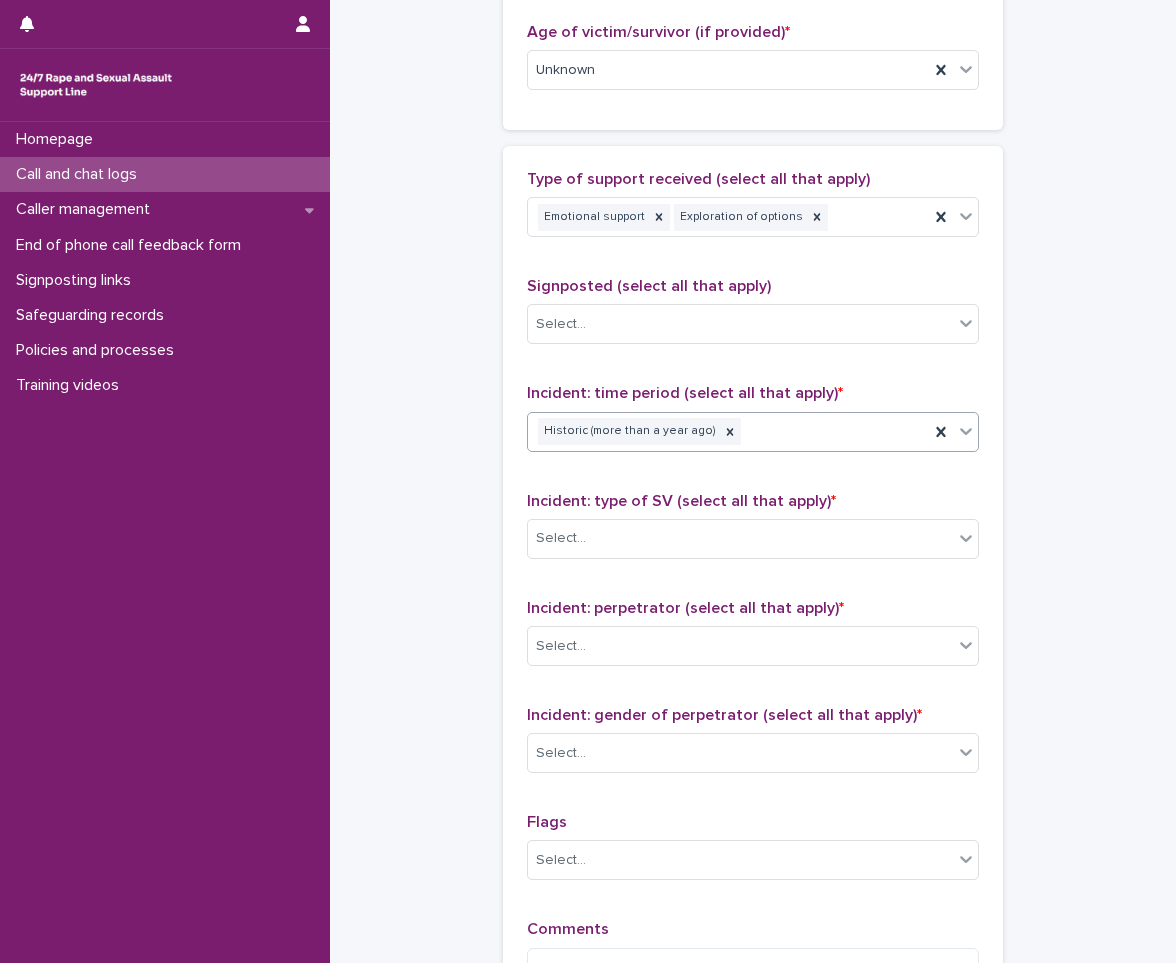 scroll, scrollTop: 1100, scrollLeft: 0, axis: vertical 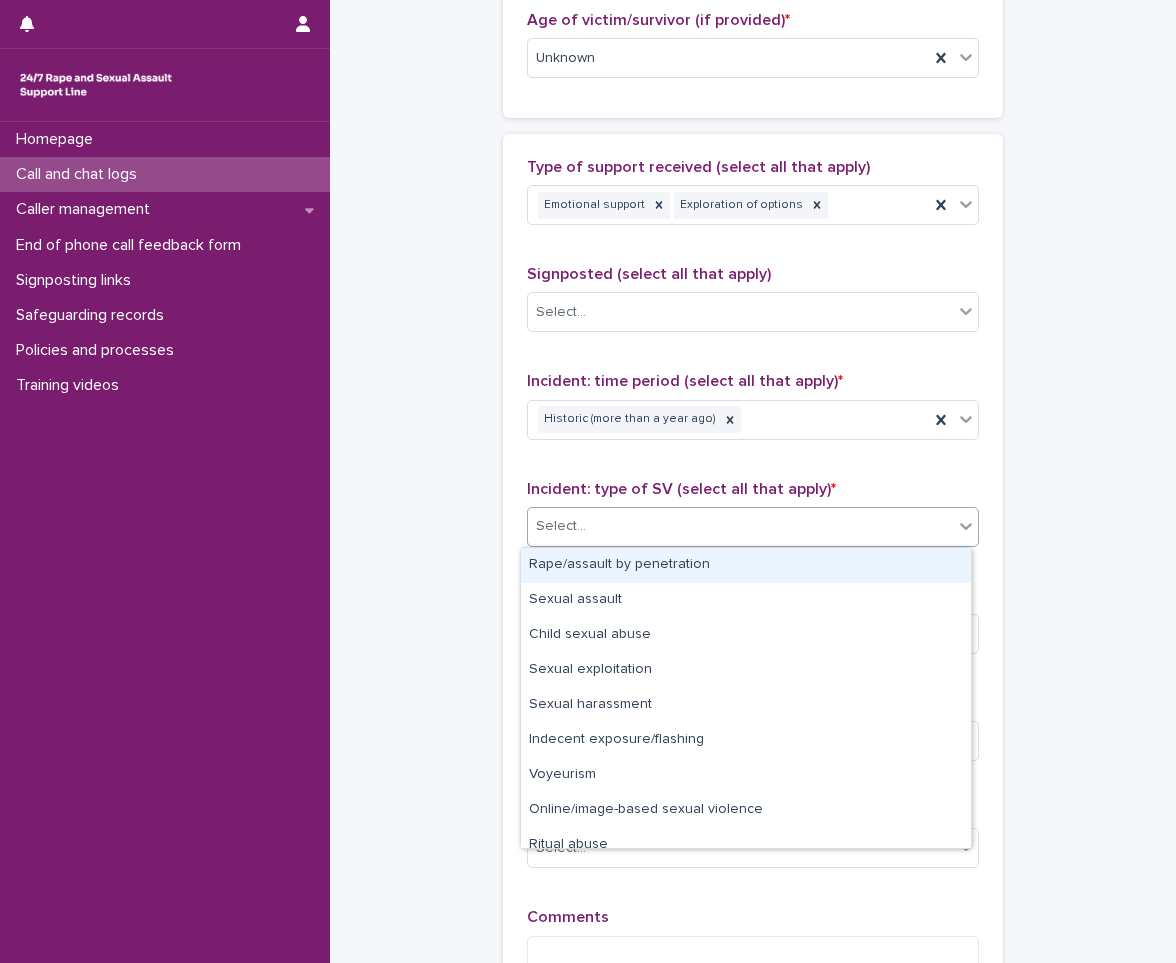 click on "Select..." at bounding box center [740, 526] 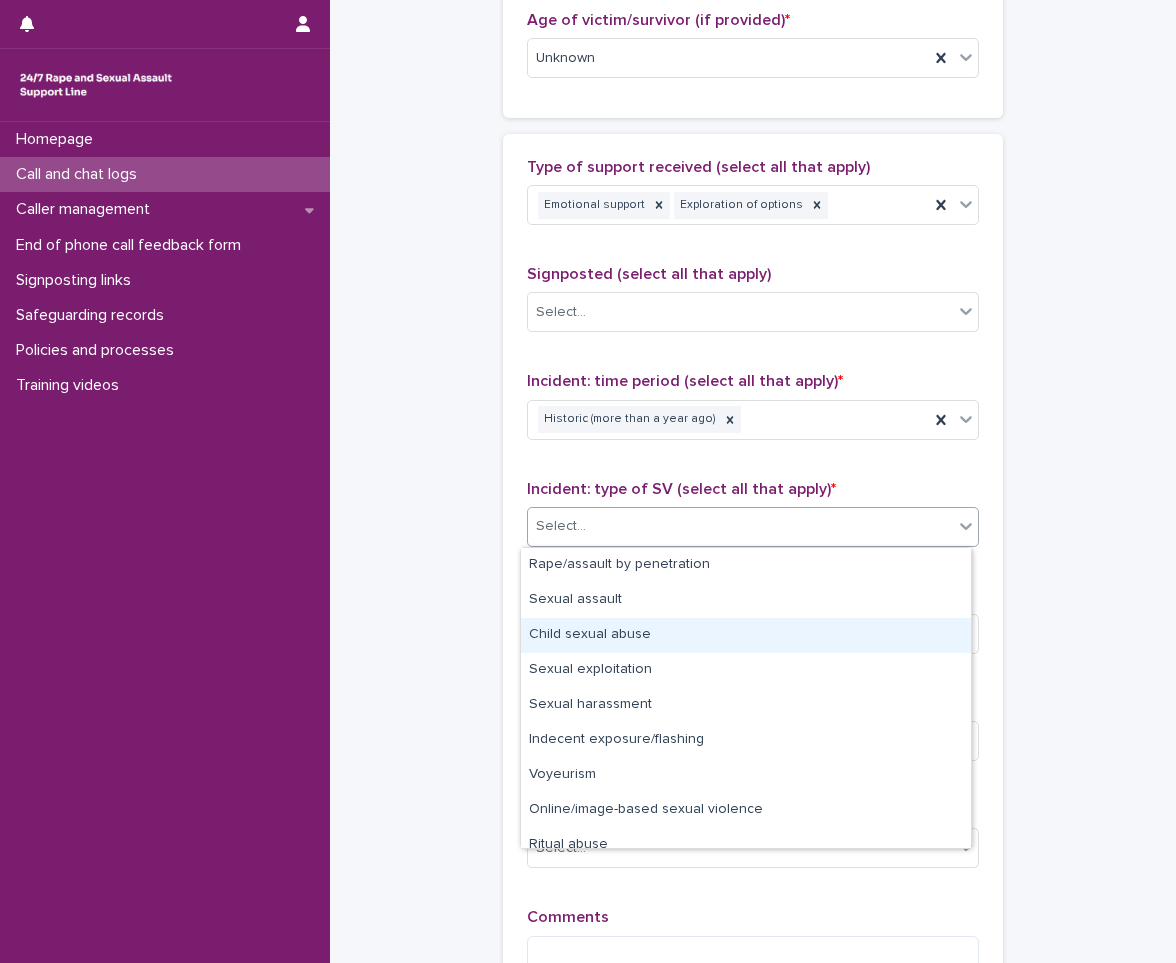 click on "Child sexual abuse" at bounding box center (746, 635) 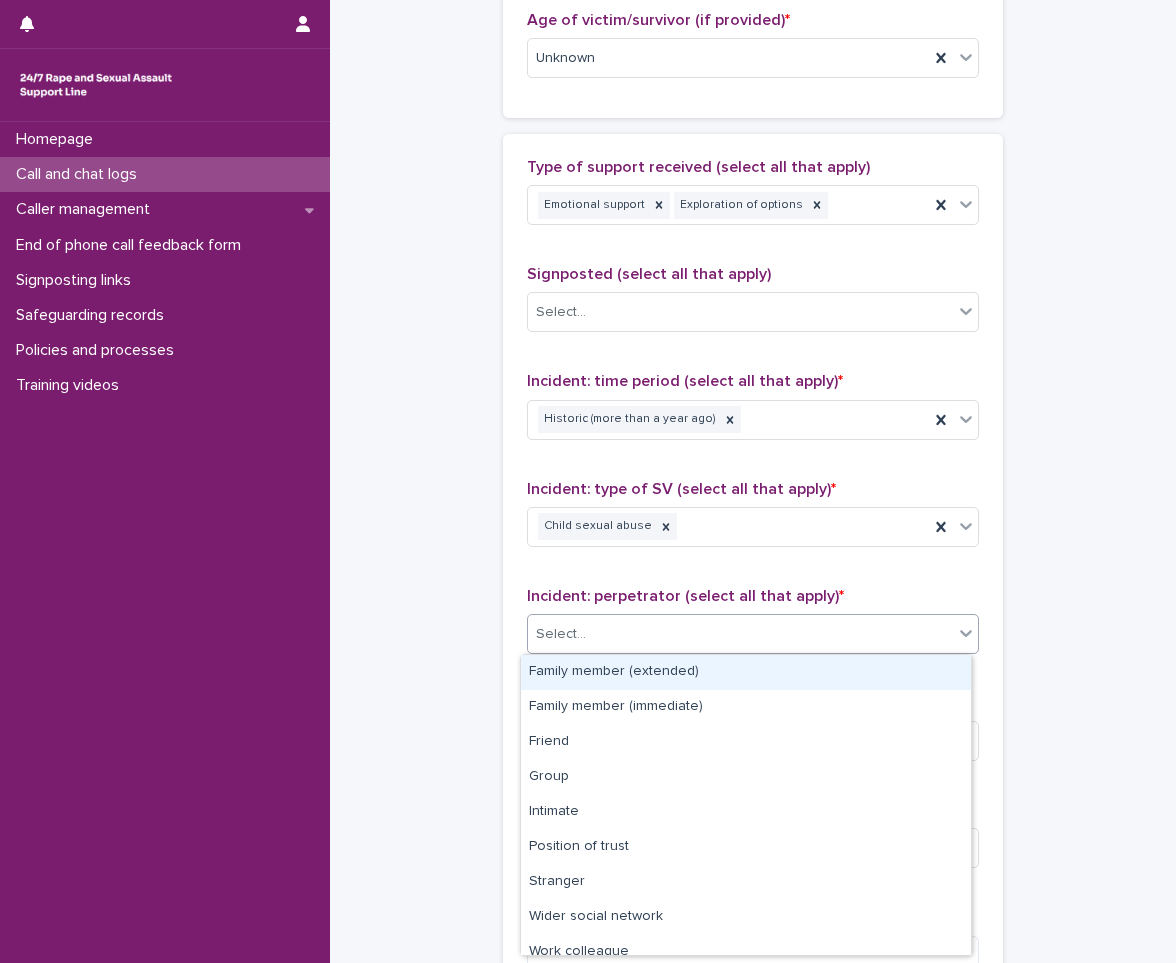 click on "Select..." at bounding box center (740, 634) 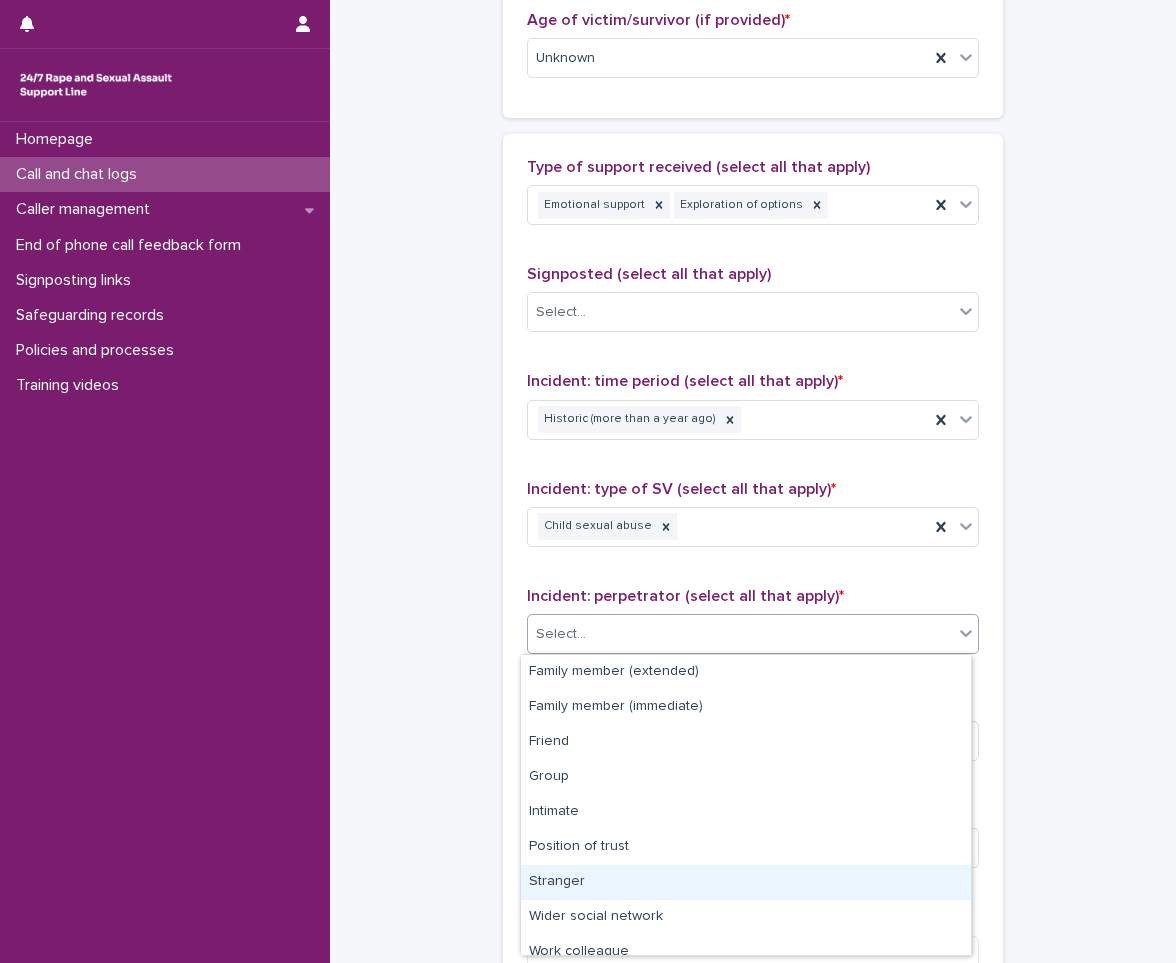 click on "Stranger" at bounding box center (746, 882) 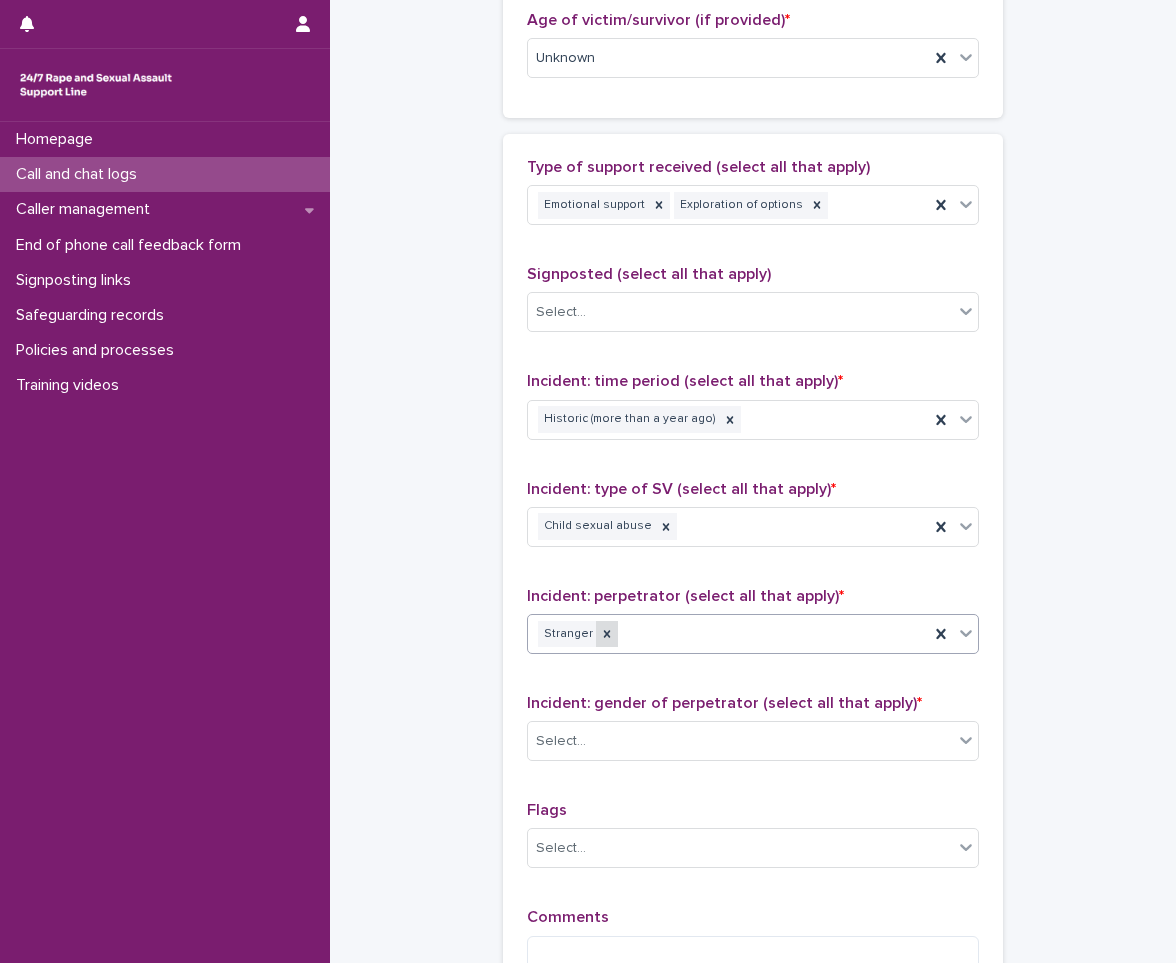 click 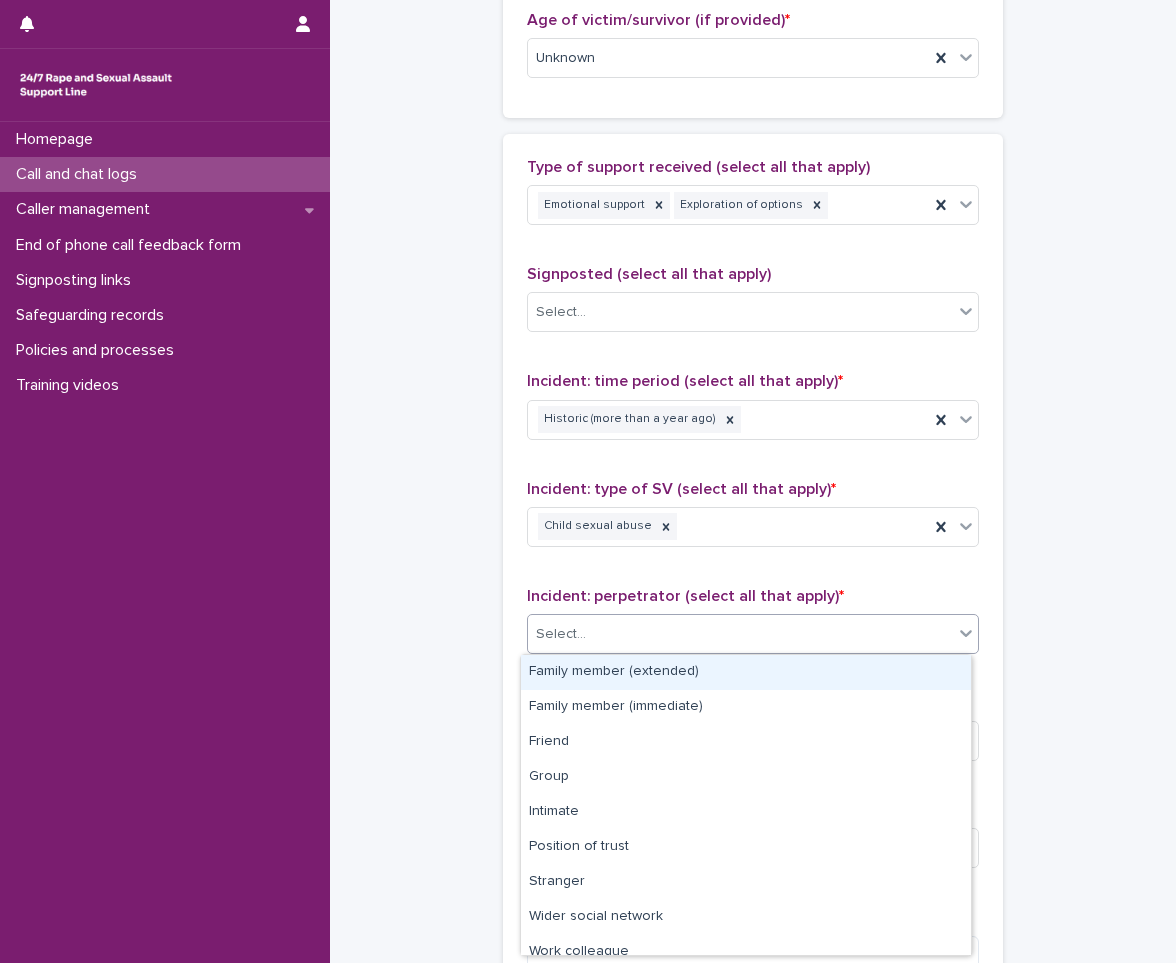 click on "Select..." at bounding box center [740, 634] 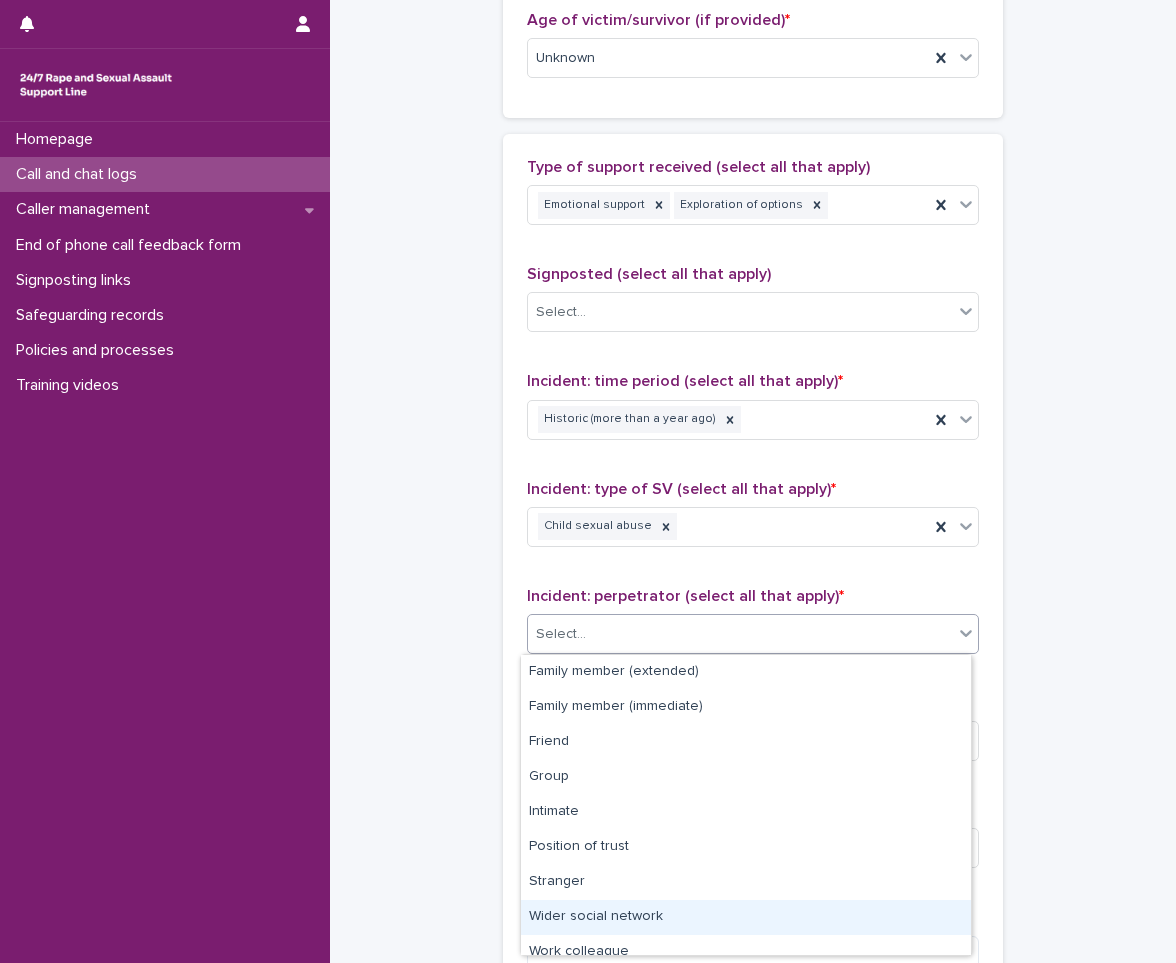 click on "Wider social network" at bounding box center [746, 917] 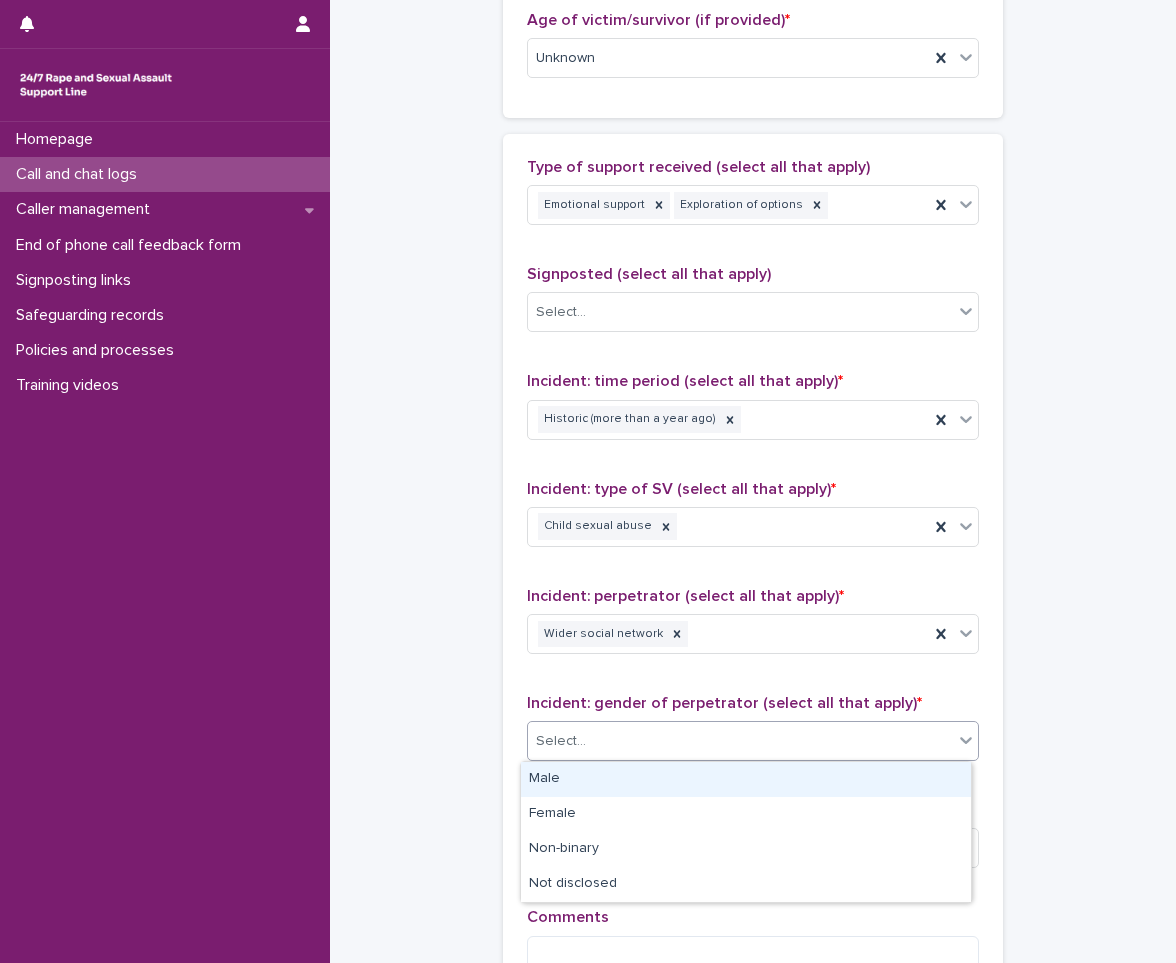 click on "Select..." at bounding box center (740, 741) 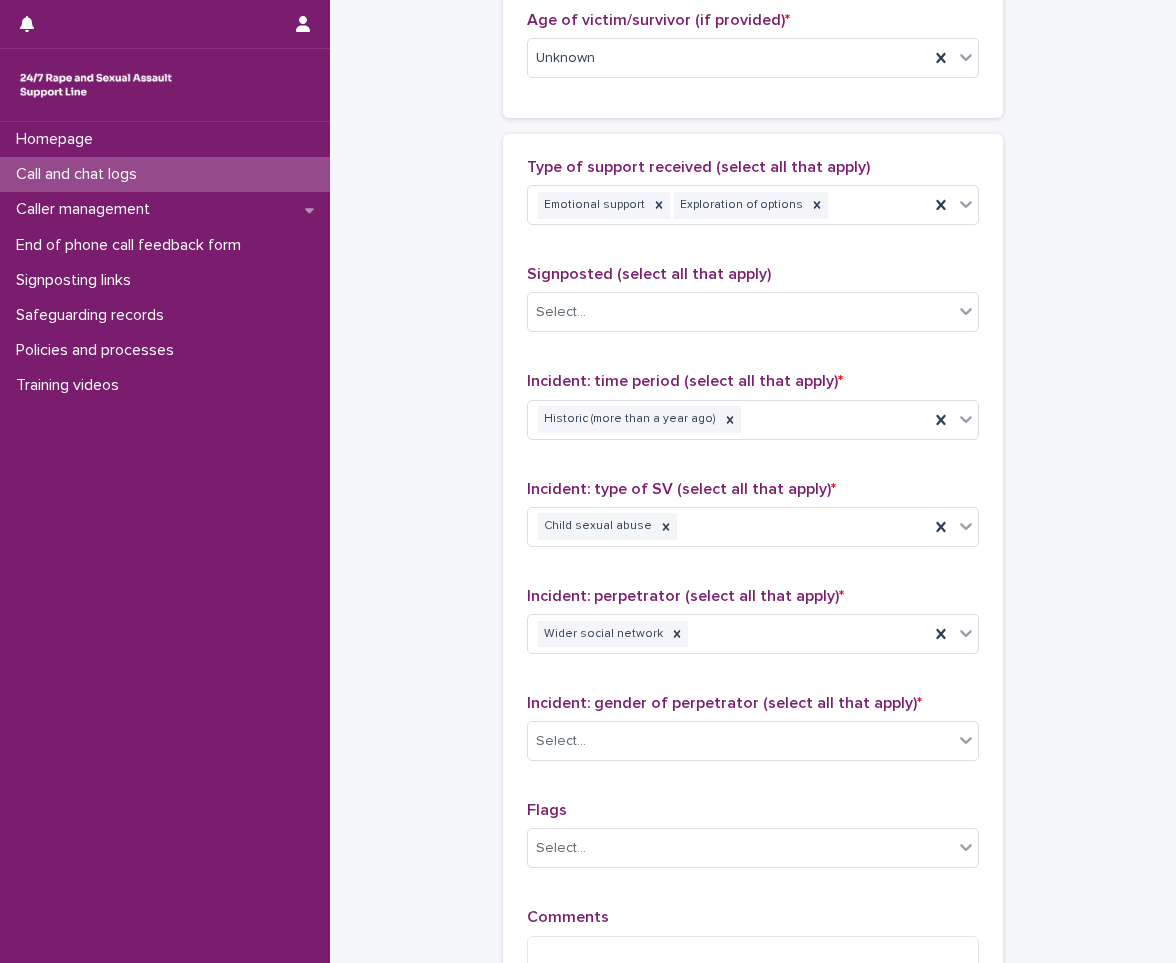 click on "**********" at bounding box center (753, -16) 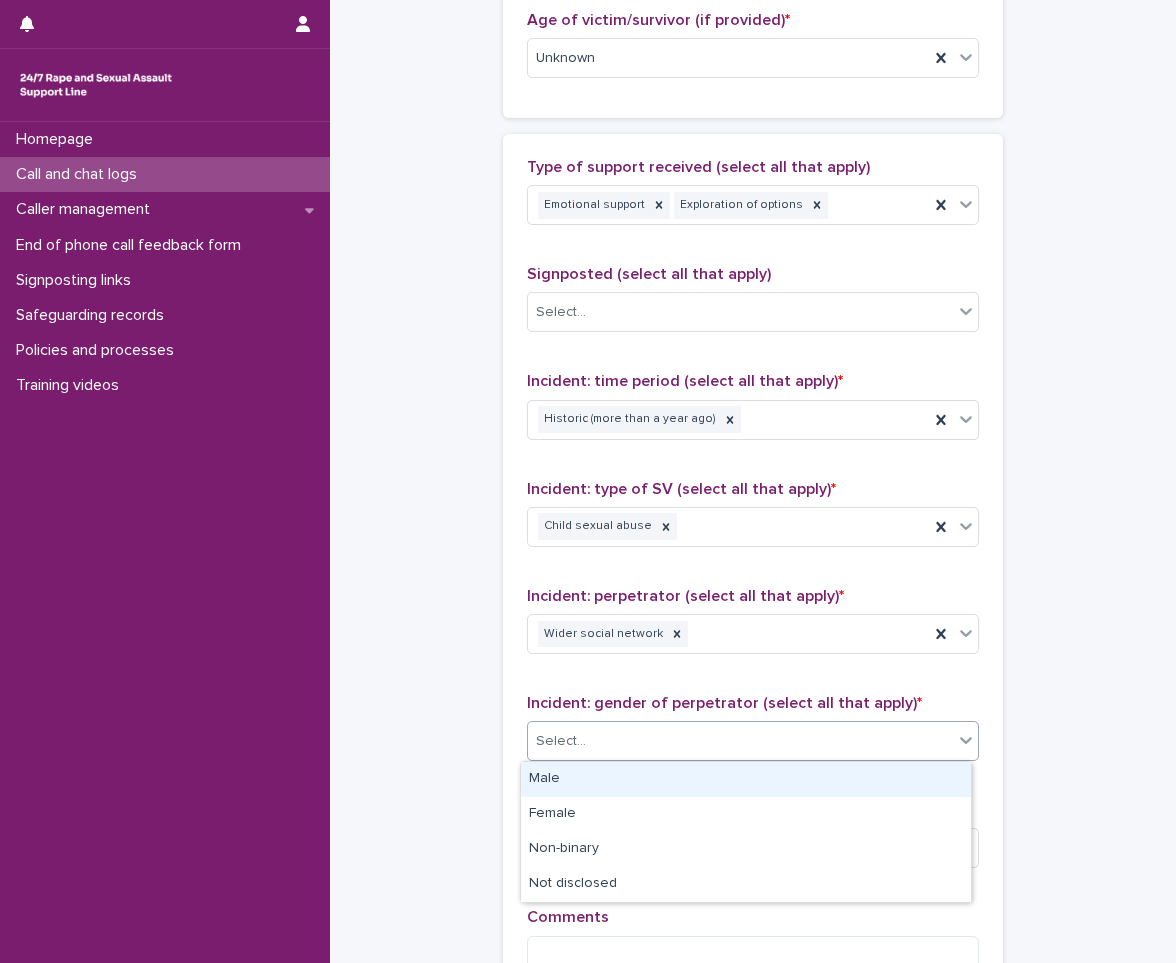 click on "Select..." at bounding box center [740, 741] 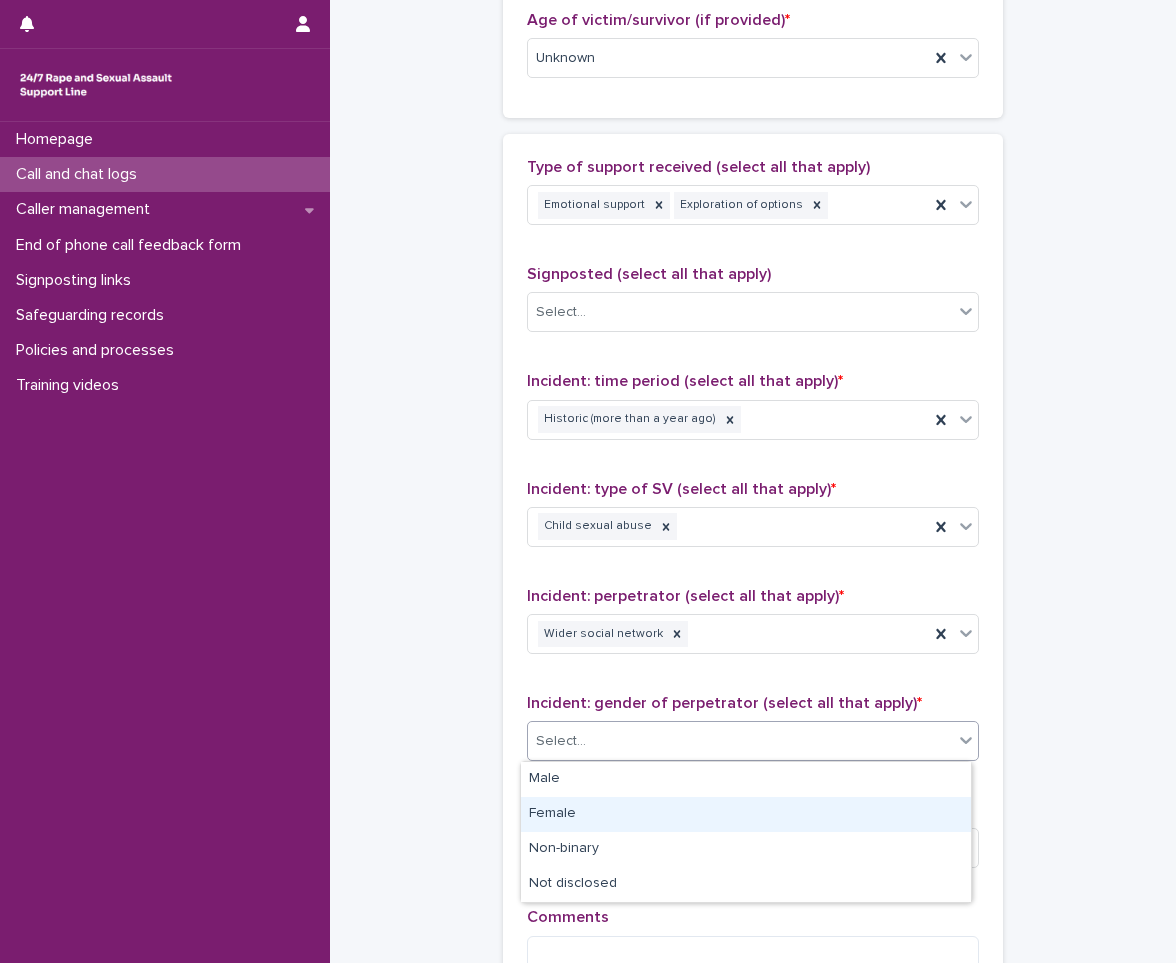 click on "Female" at bounding box center (746, 814) 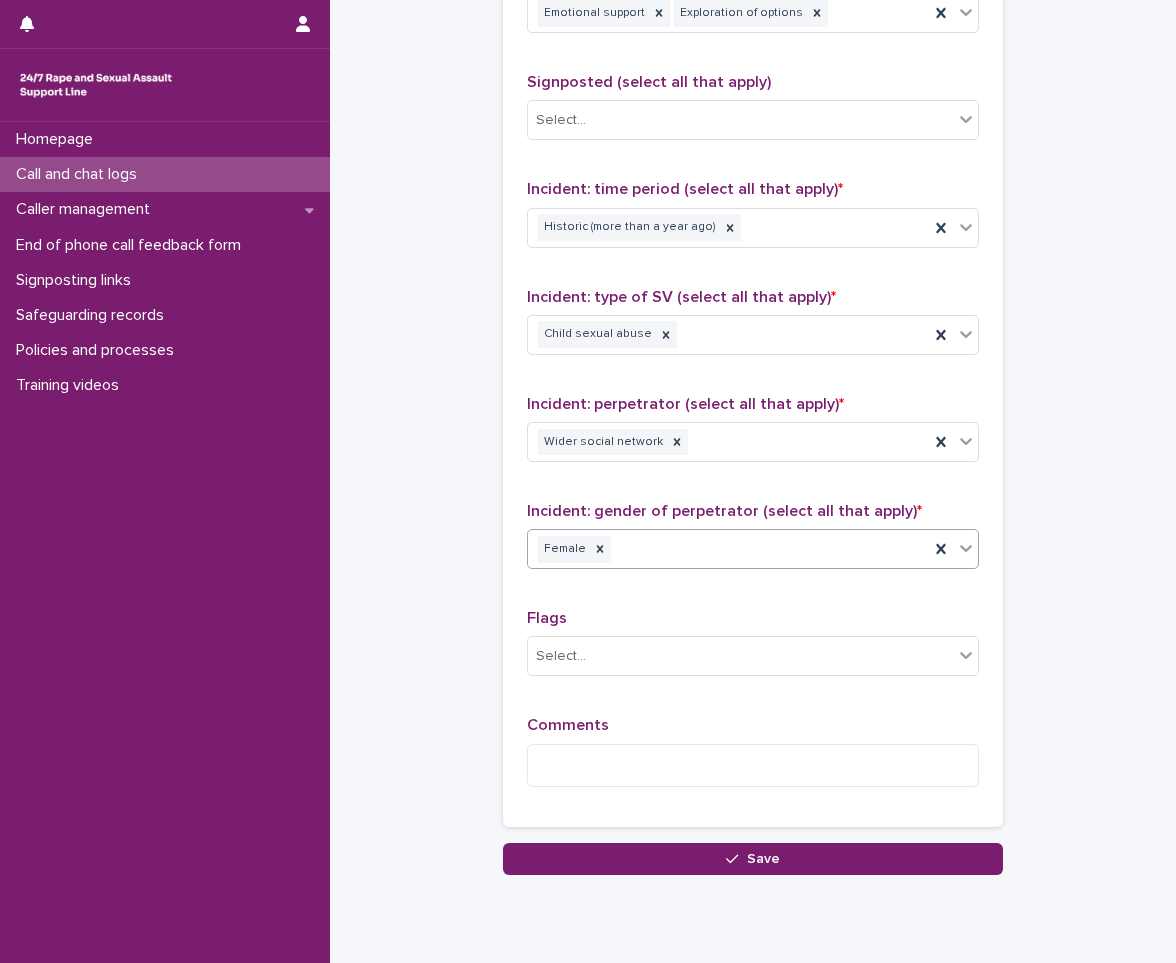 scroll, scrollTop: 1360, scrollLeft: 0, axis: vertical 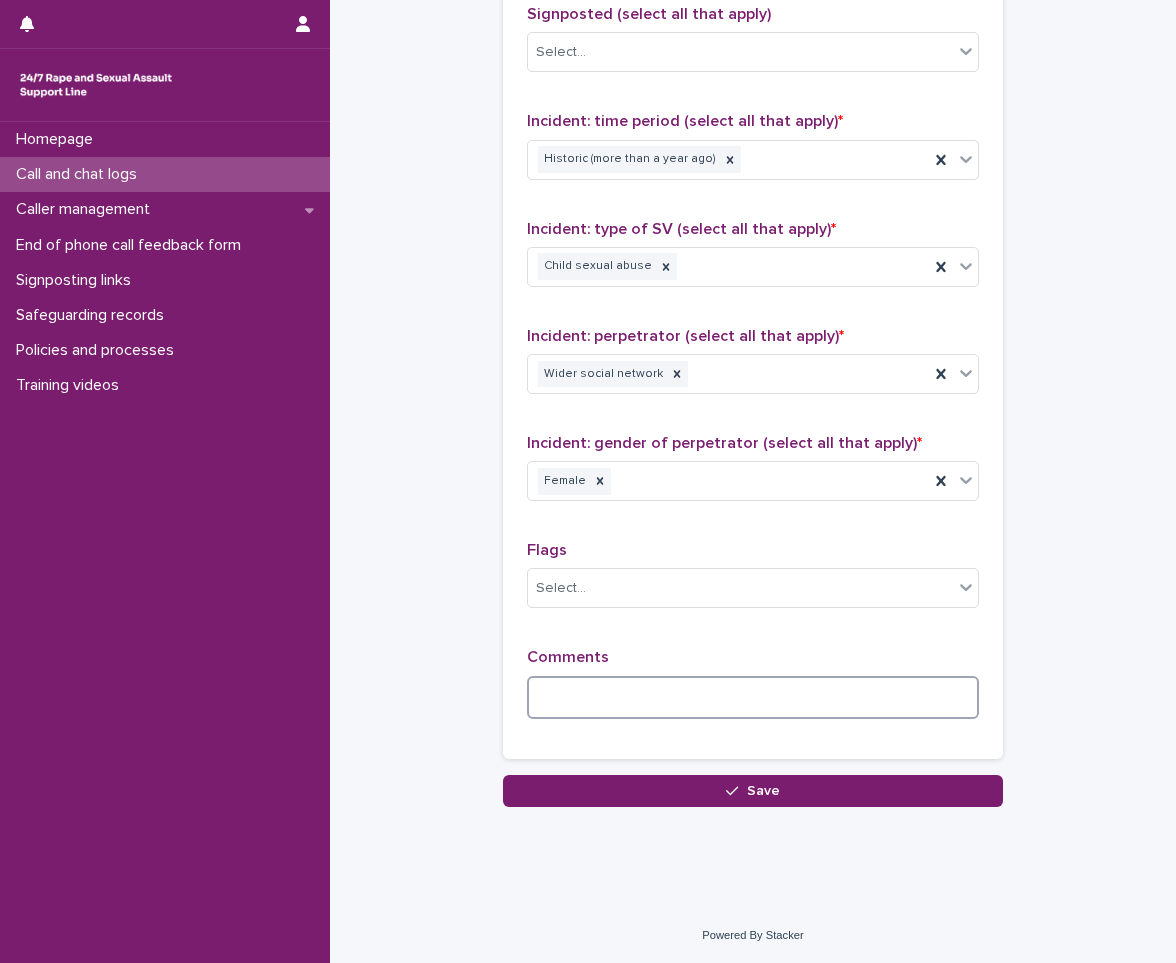 click at bounding box center (753, 697) 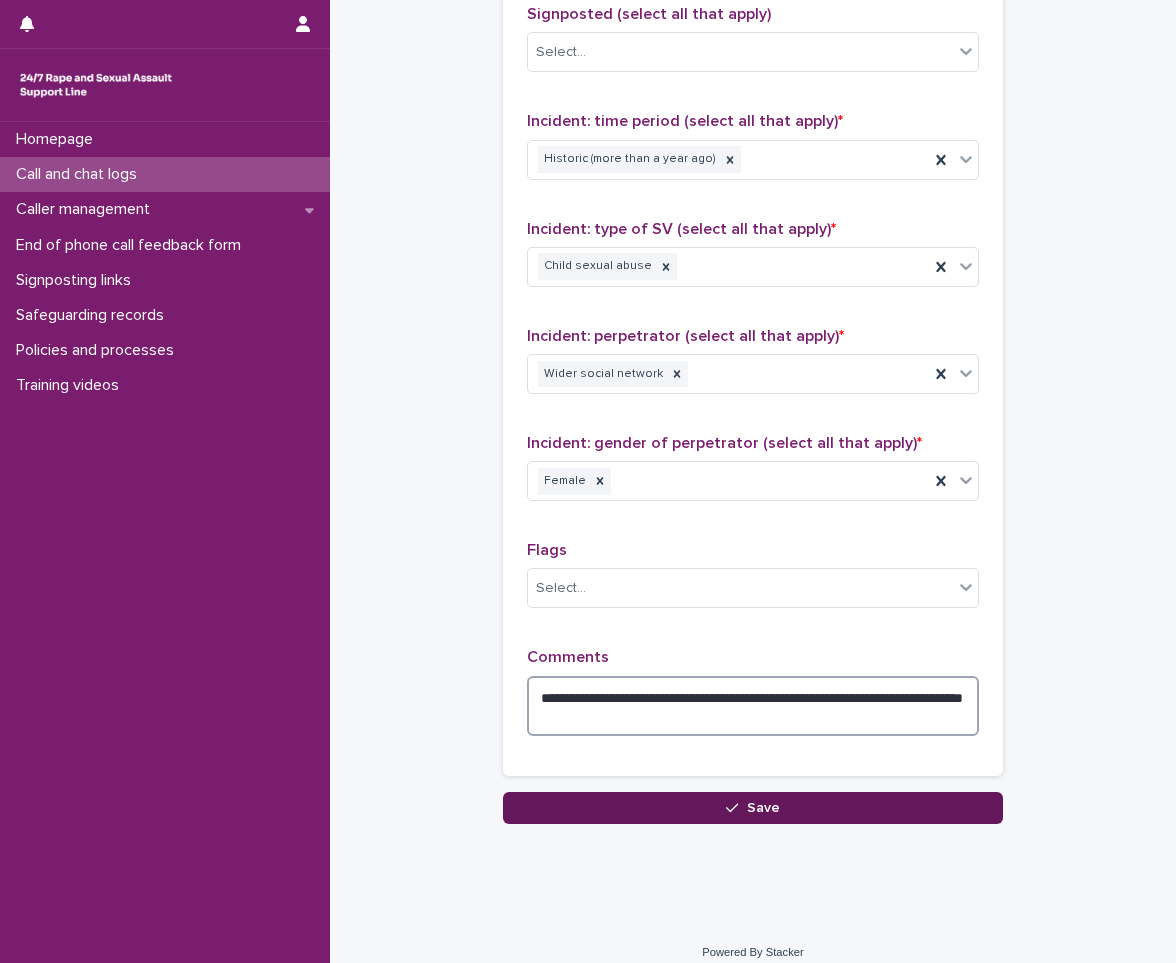 type on "**********" 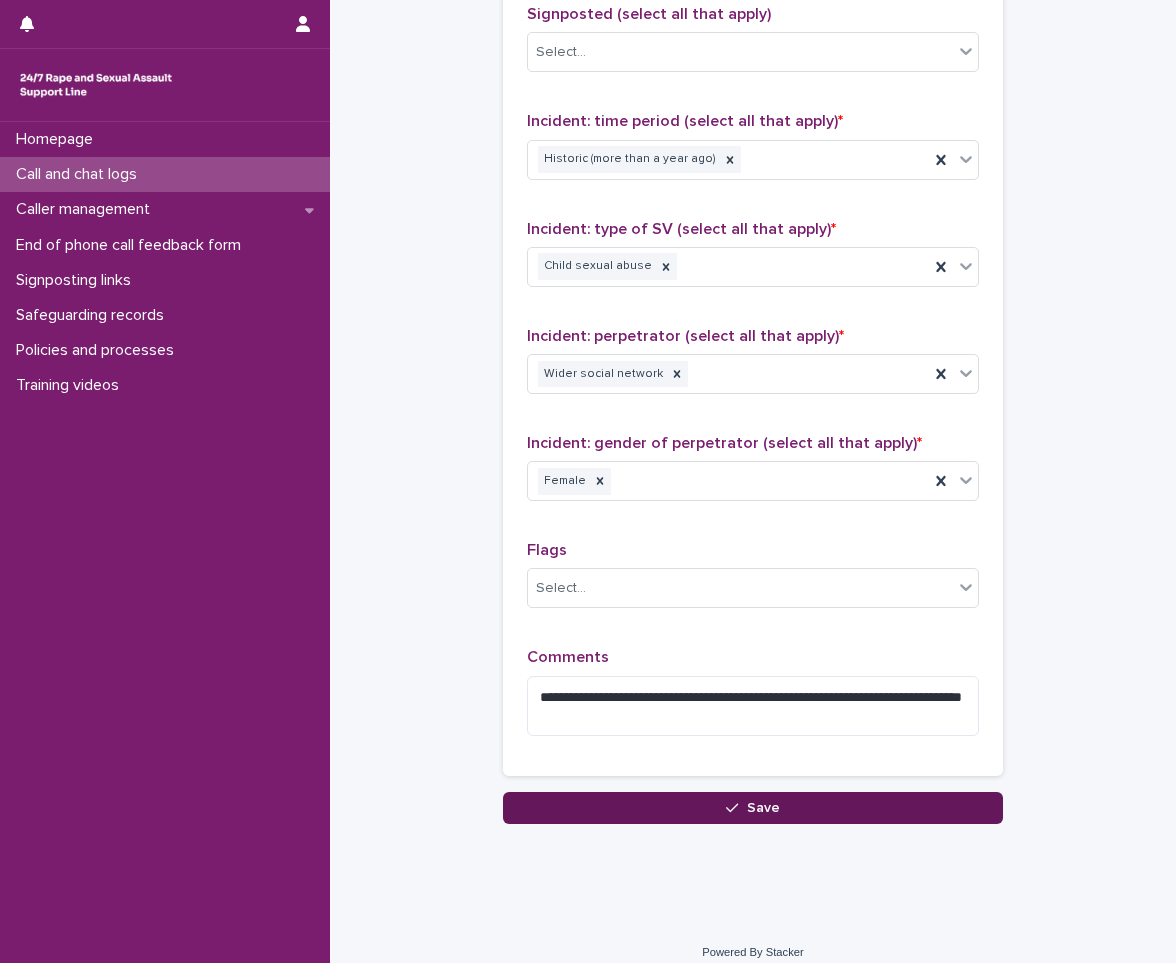 click on "Save" at bounding box center [753, 808] 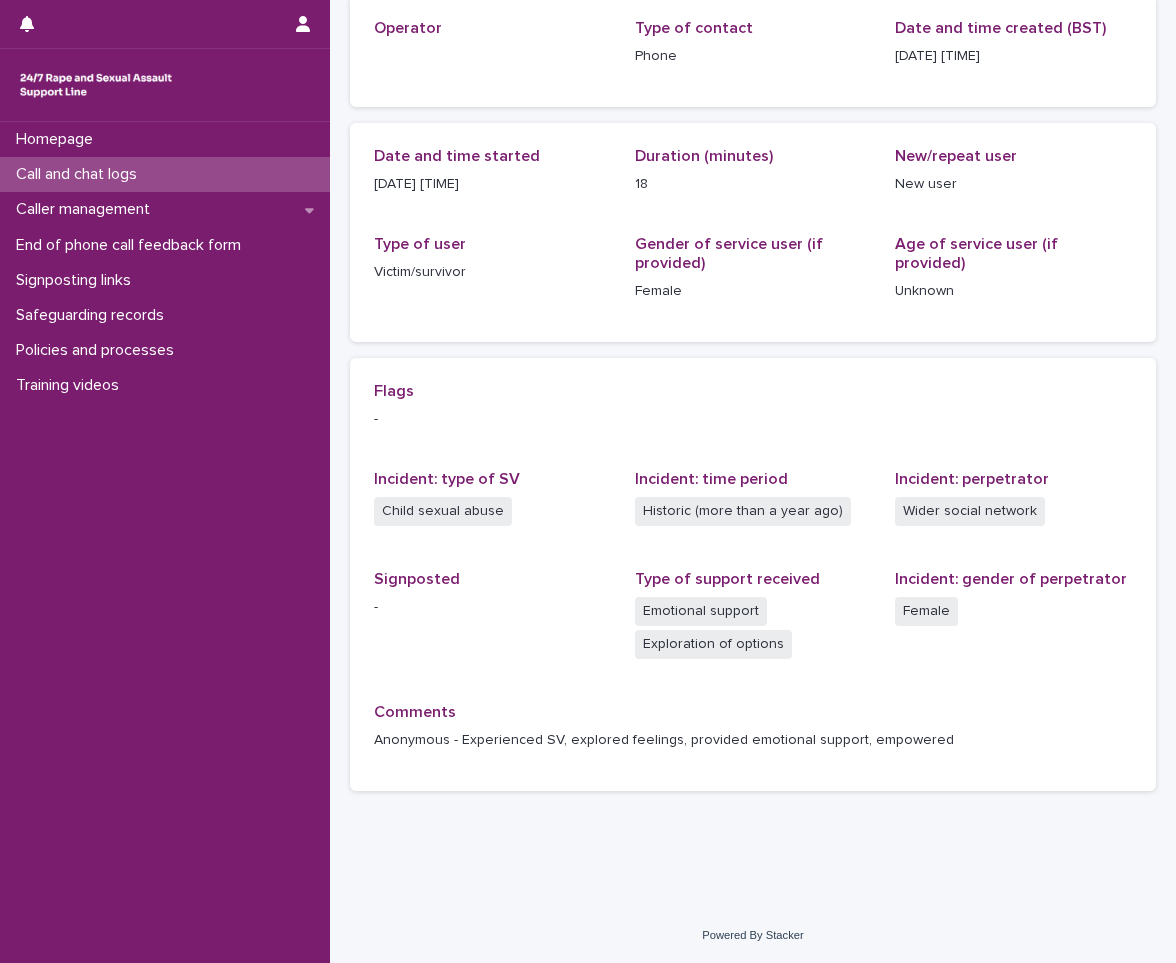 scroll, scrollTop: 0, scrollLeft: 0, axis: both 